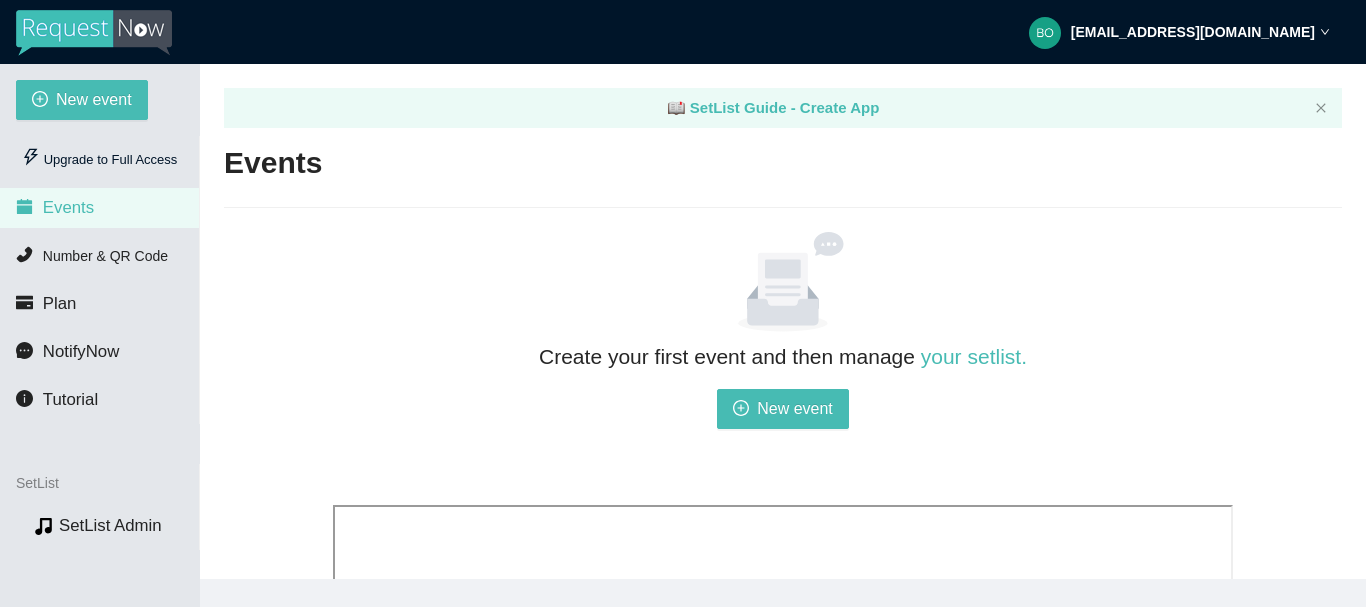 scroll, scrollTop: 0, scrollLeft: 0, axis: both 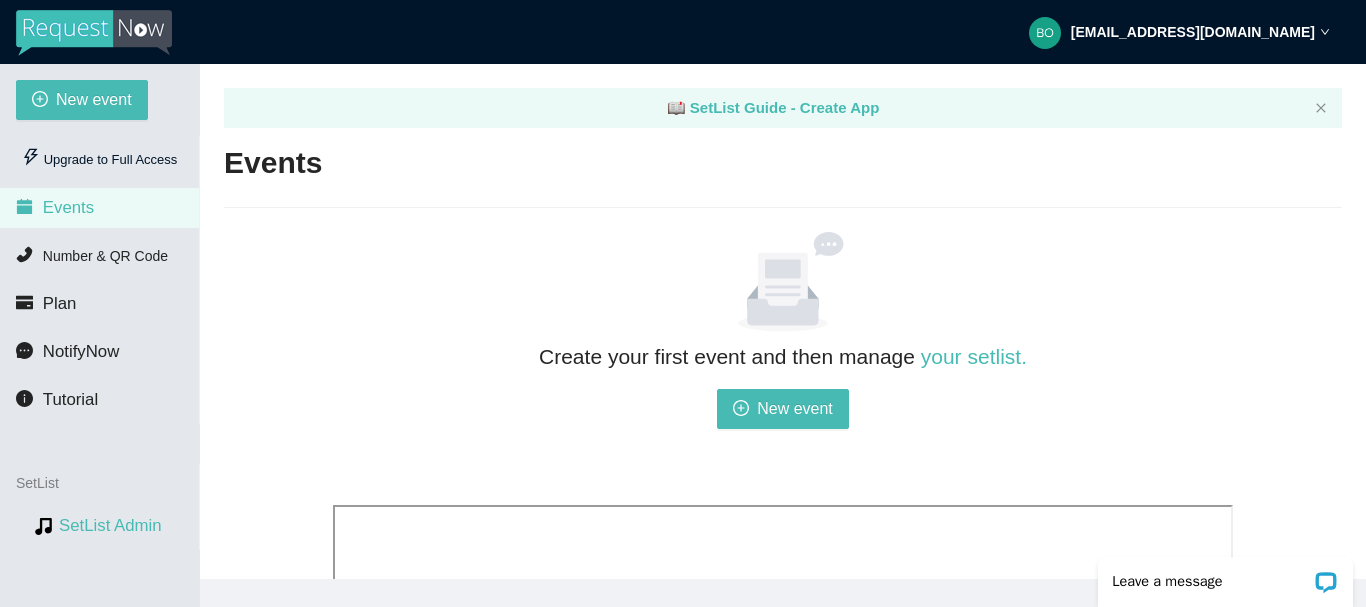 click on "SetList Admin" at bounding box center (110, 525) 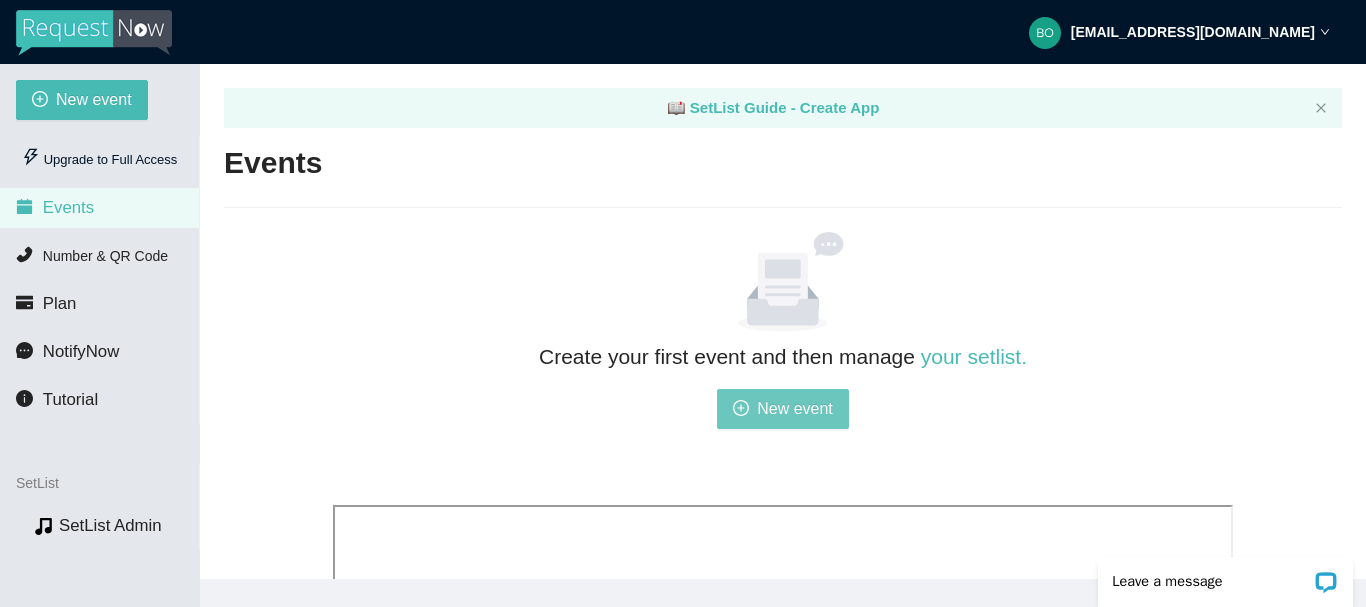 click on "New event" at bounding box center (795, 408) 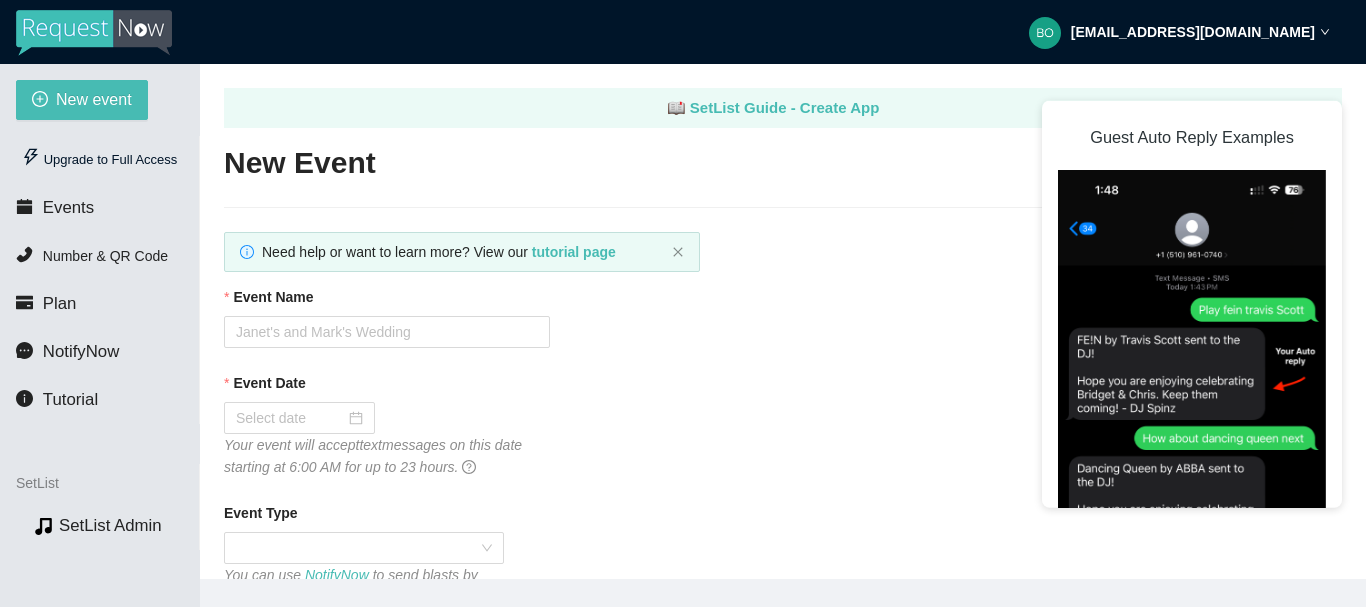 type on "[URL][DOMAIN_NAME]" 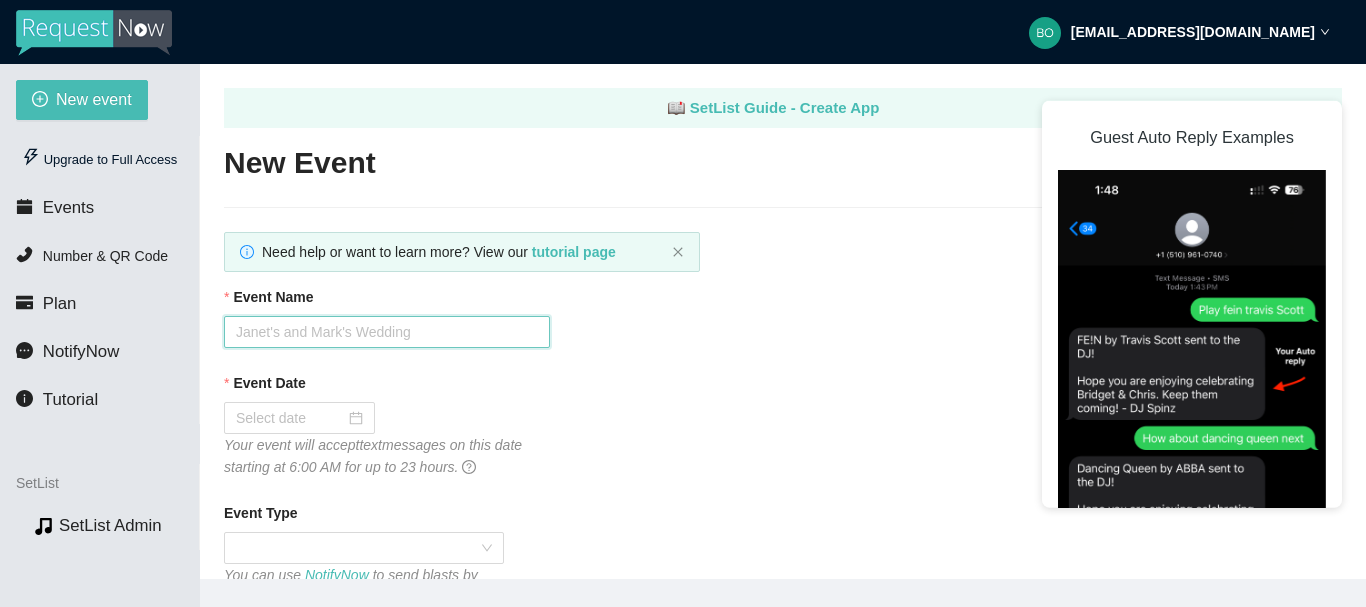 click on "Event Name" at bounding box center [387, 332] 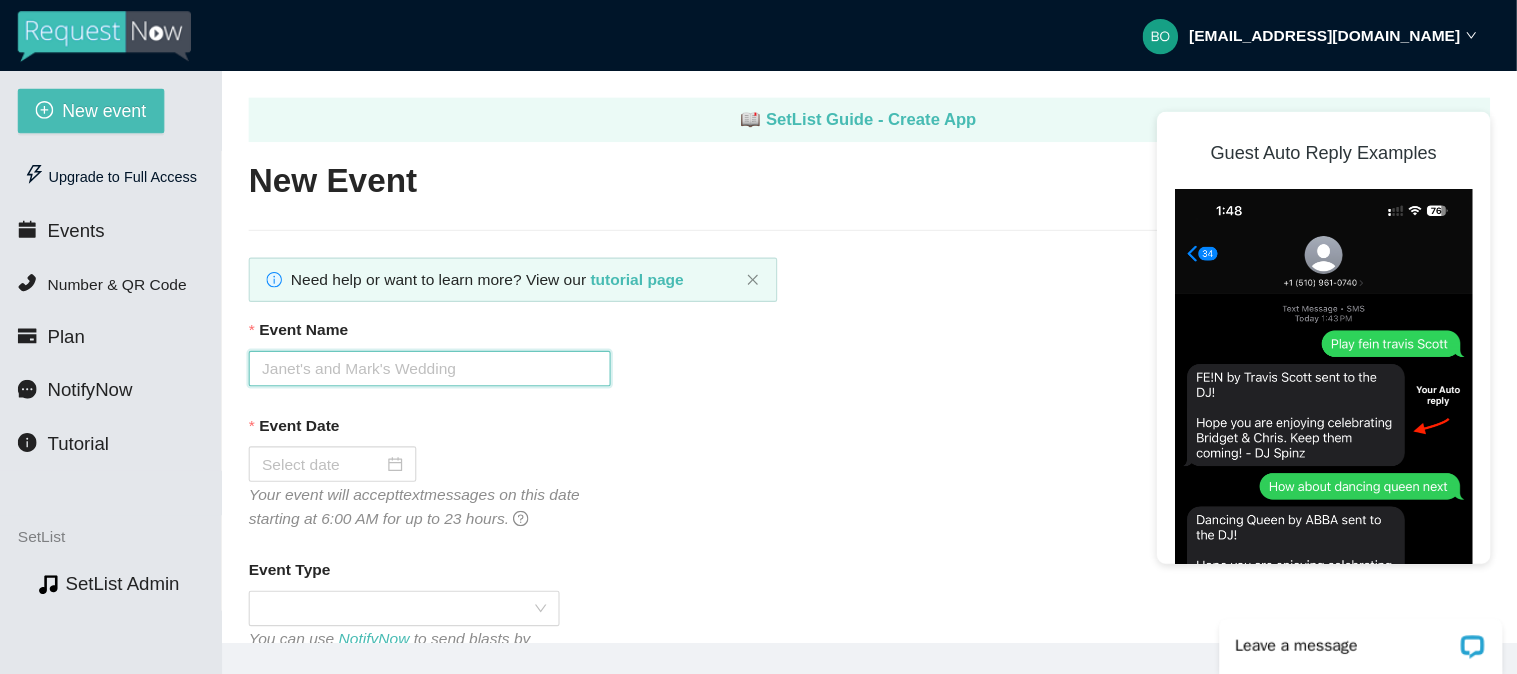 scroll, scrollTop: 0, scrollLeft: 0, axis: both 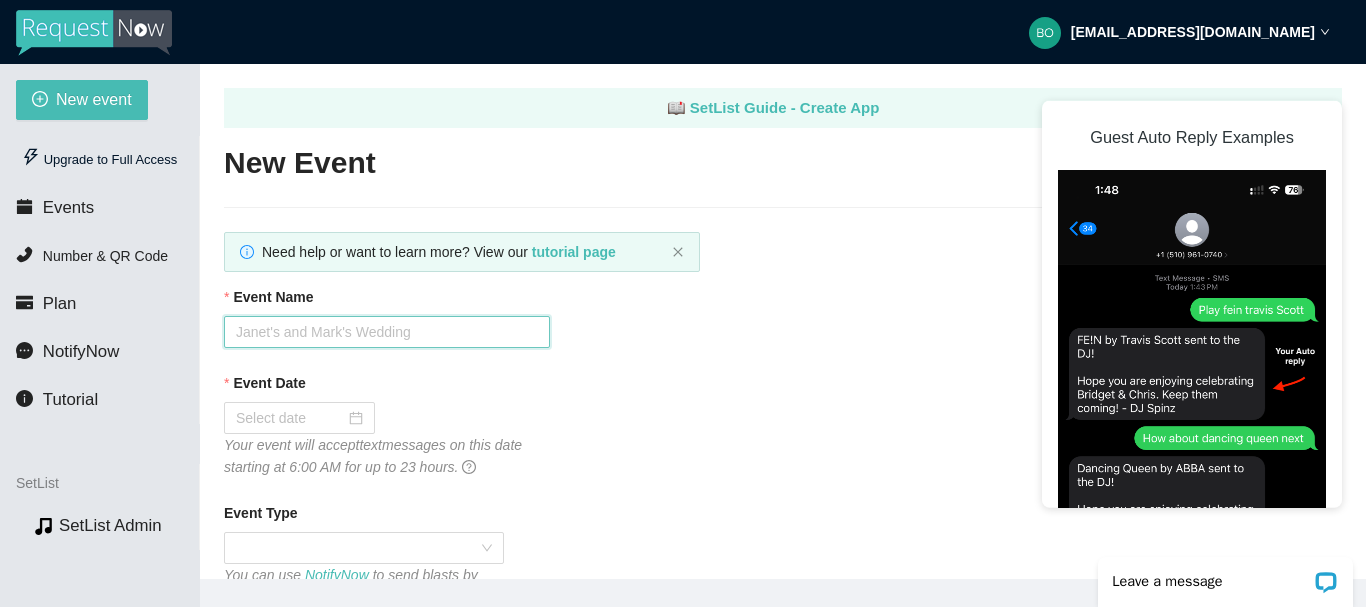 type on "Test" 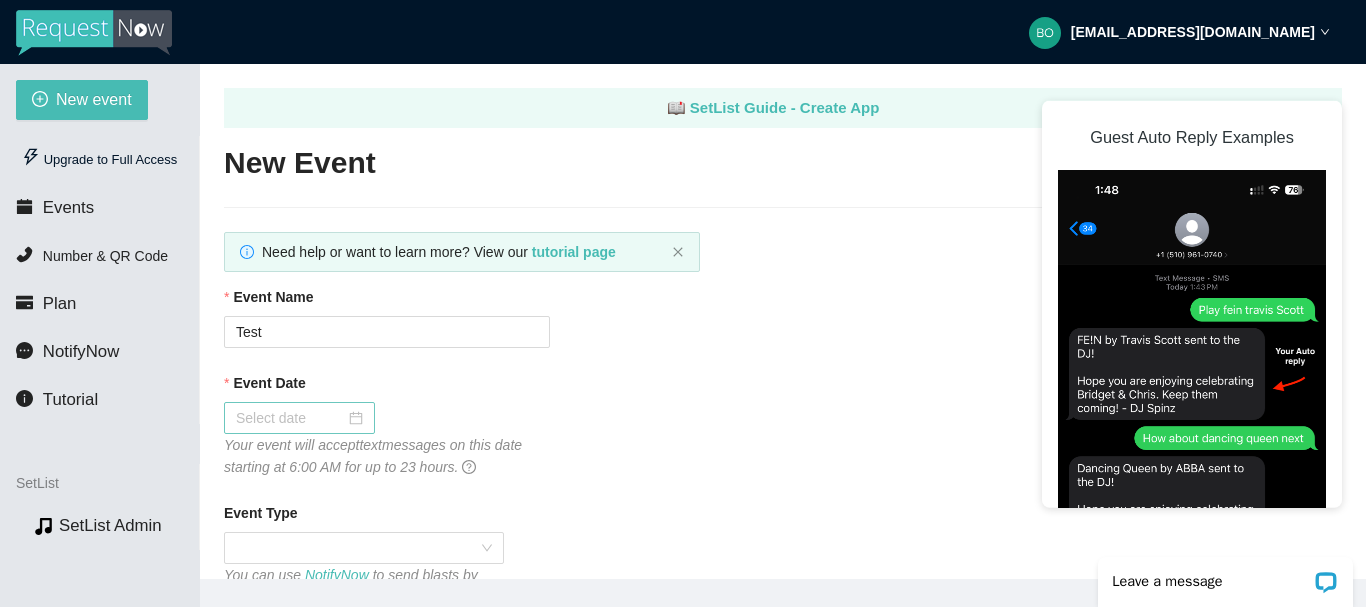 click at bounding box center (299, 418) 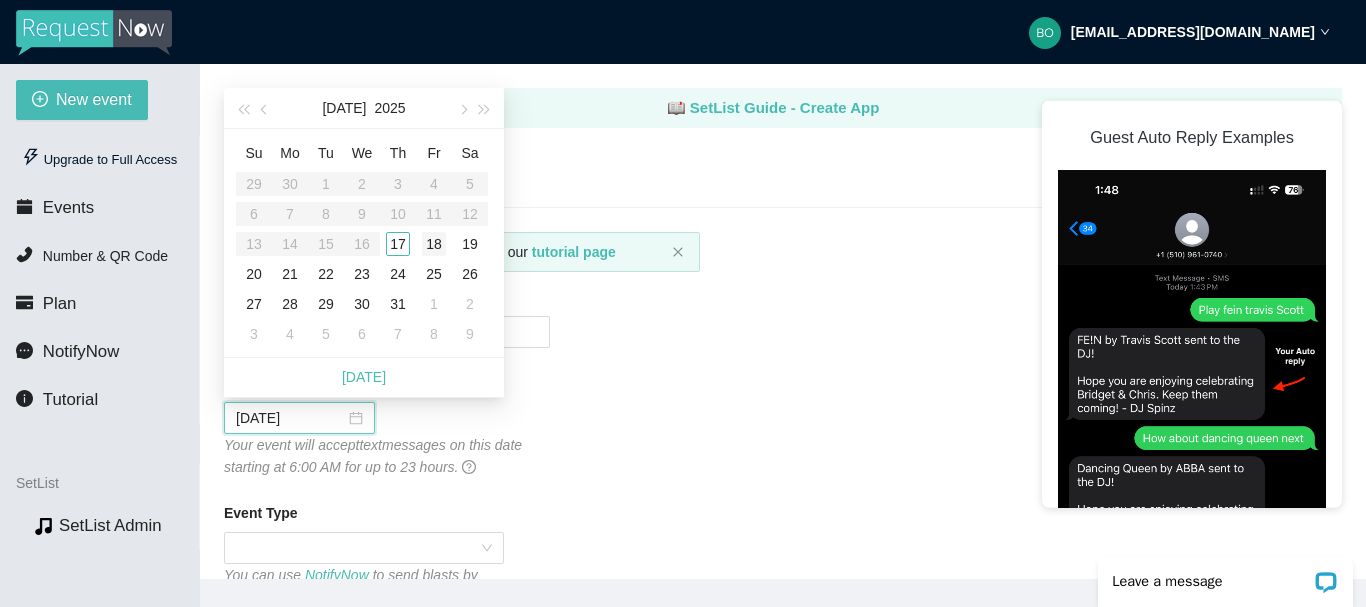 type on "[DATE]" 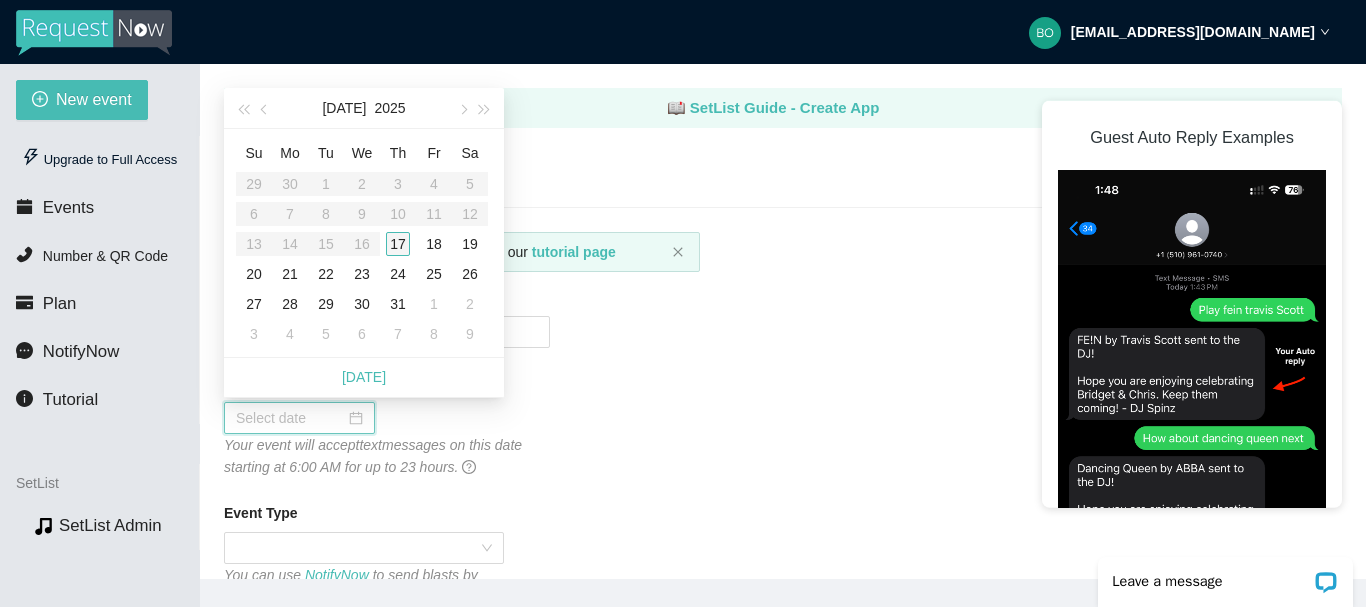 type on "[DATE]" 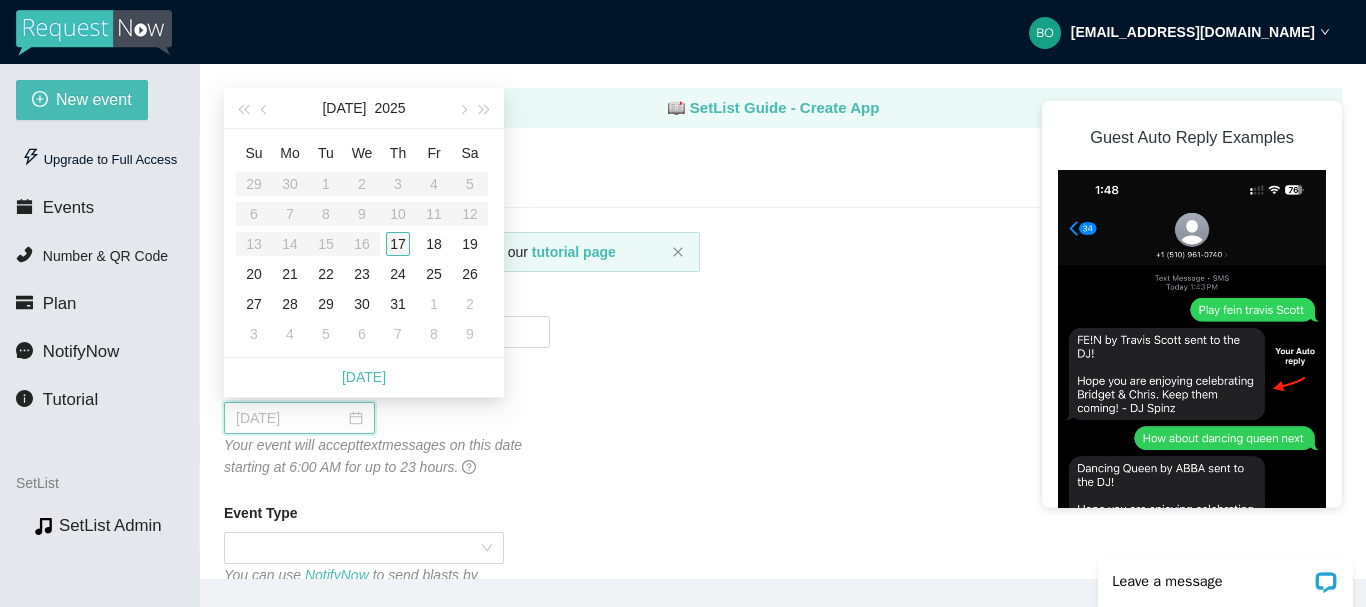 click on "17" at bounding box center (398, 244) 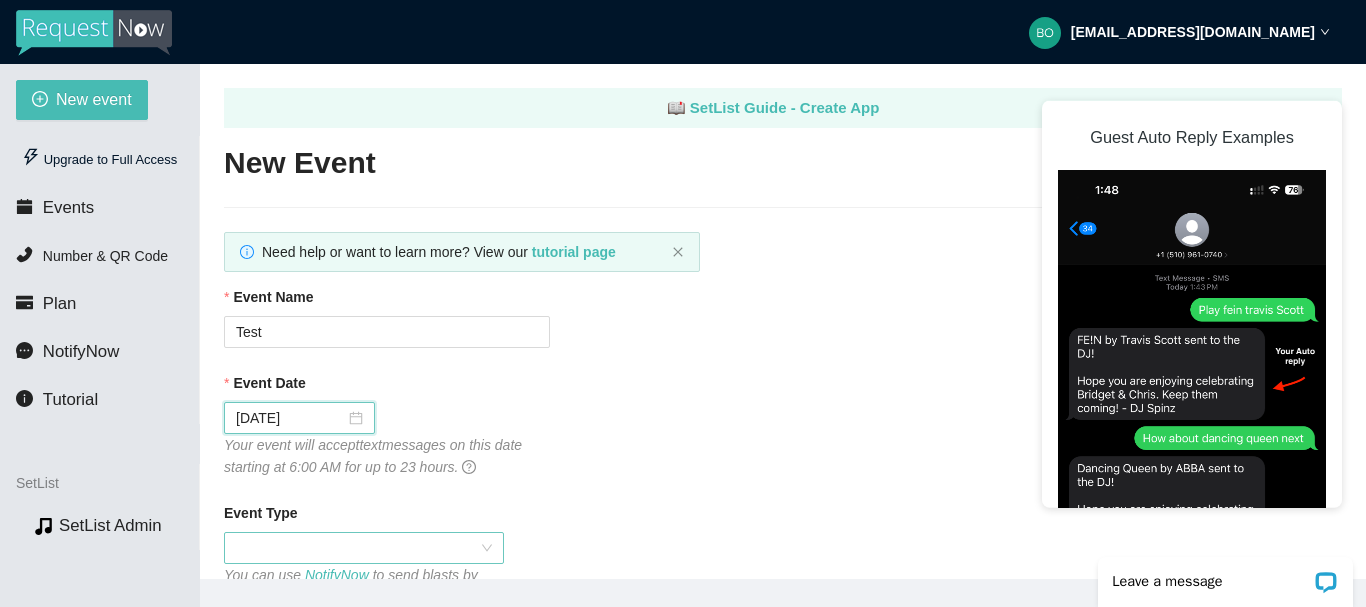click at bounding box center [364, 548] 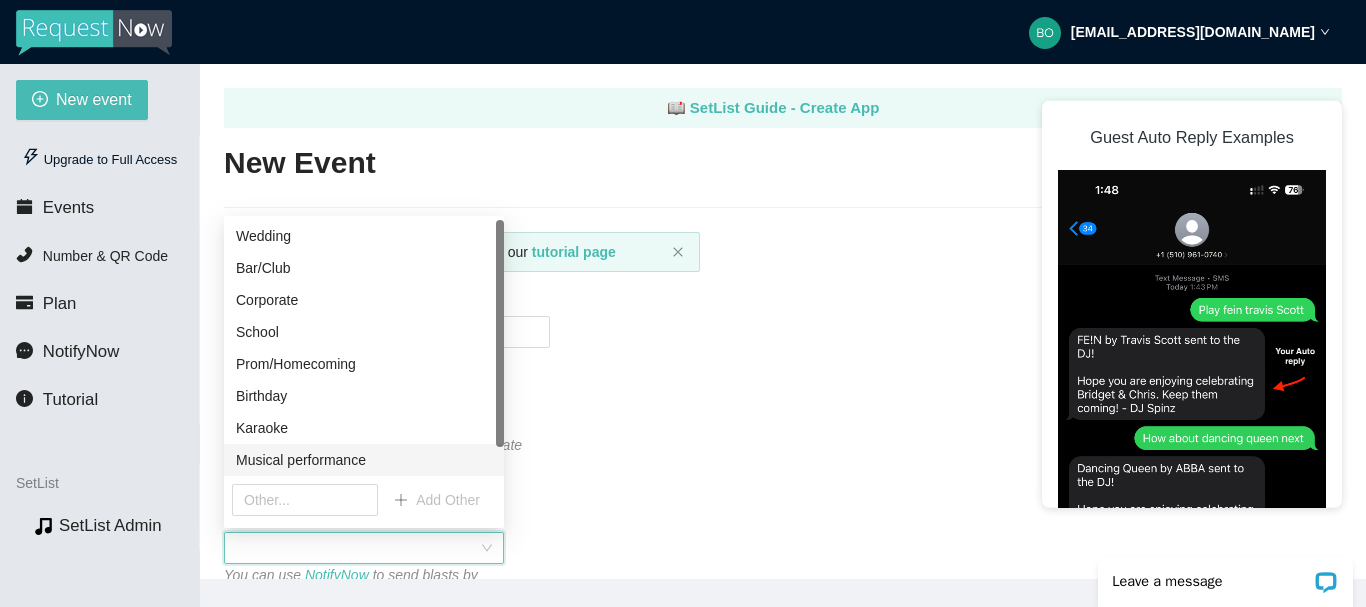 click on "Musical performance" at bounding box center [364, 460] 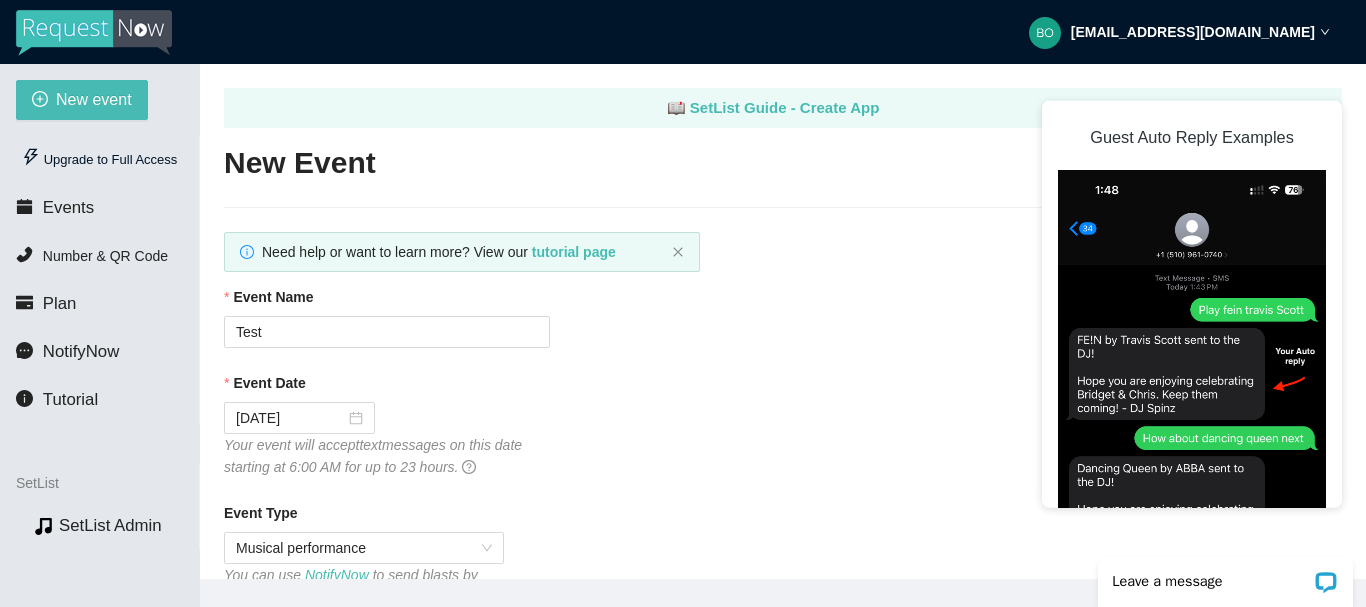click on "Leave a message" at bounding box center [1225, 575] 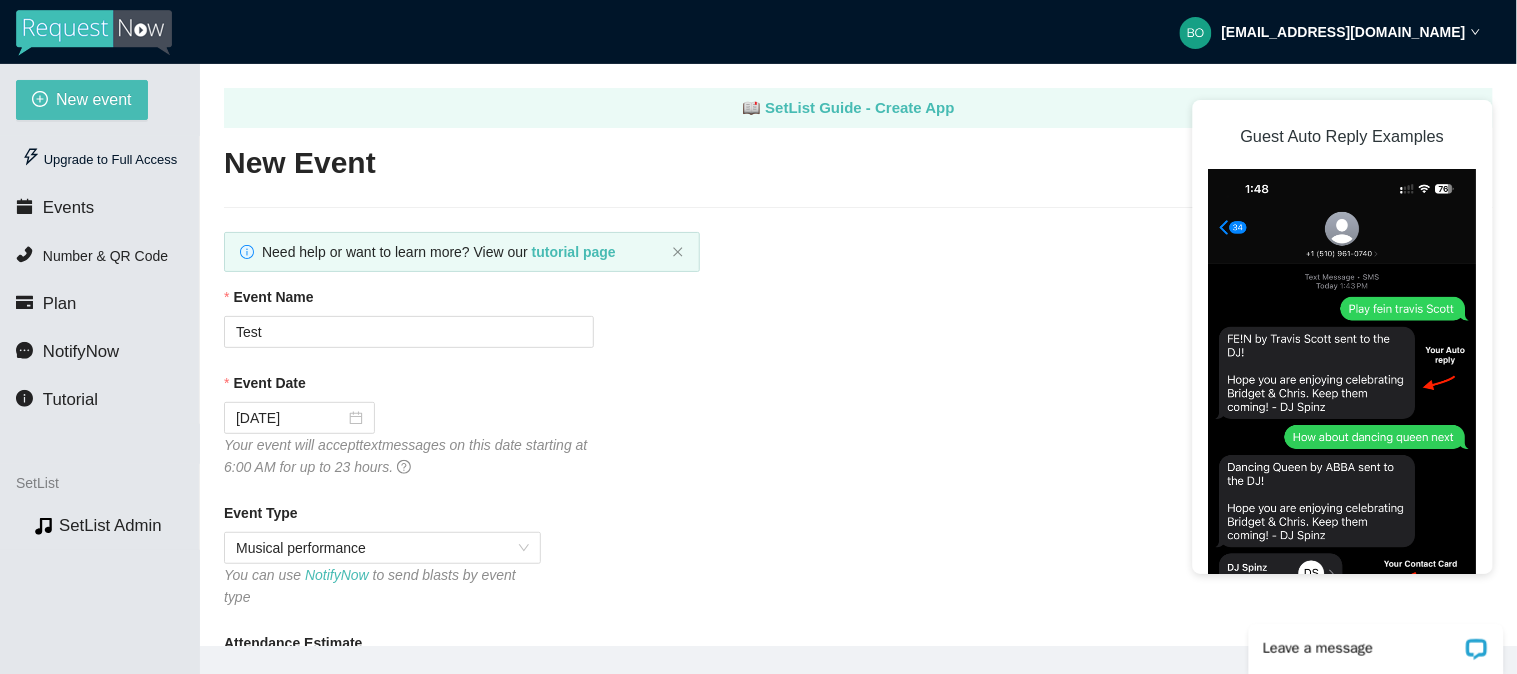 drag, startPoint x: 1356, startPoint y: 3, endPoint x: 905, endPoint y: 336, distance: 560.6157 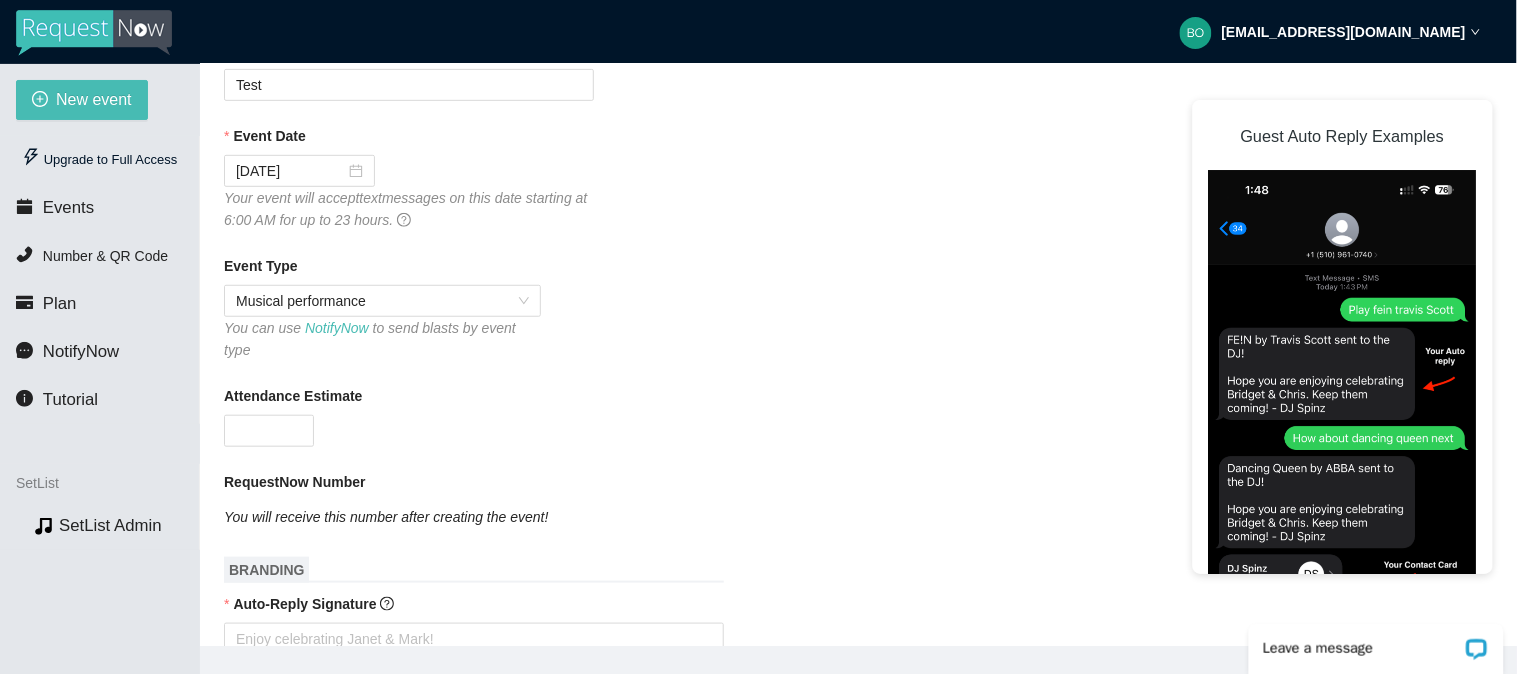 scroll, scrollTop: 266, scrollLeft: 0, axis: vertical 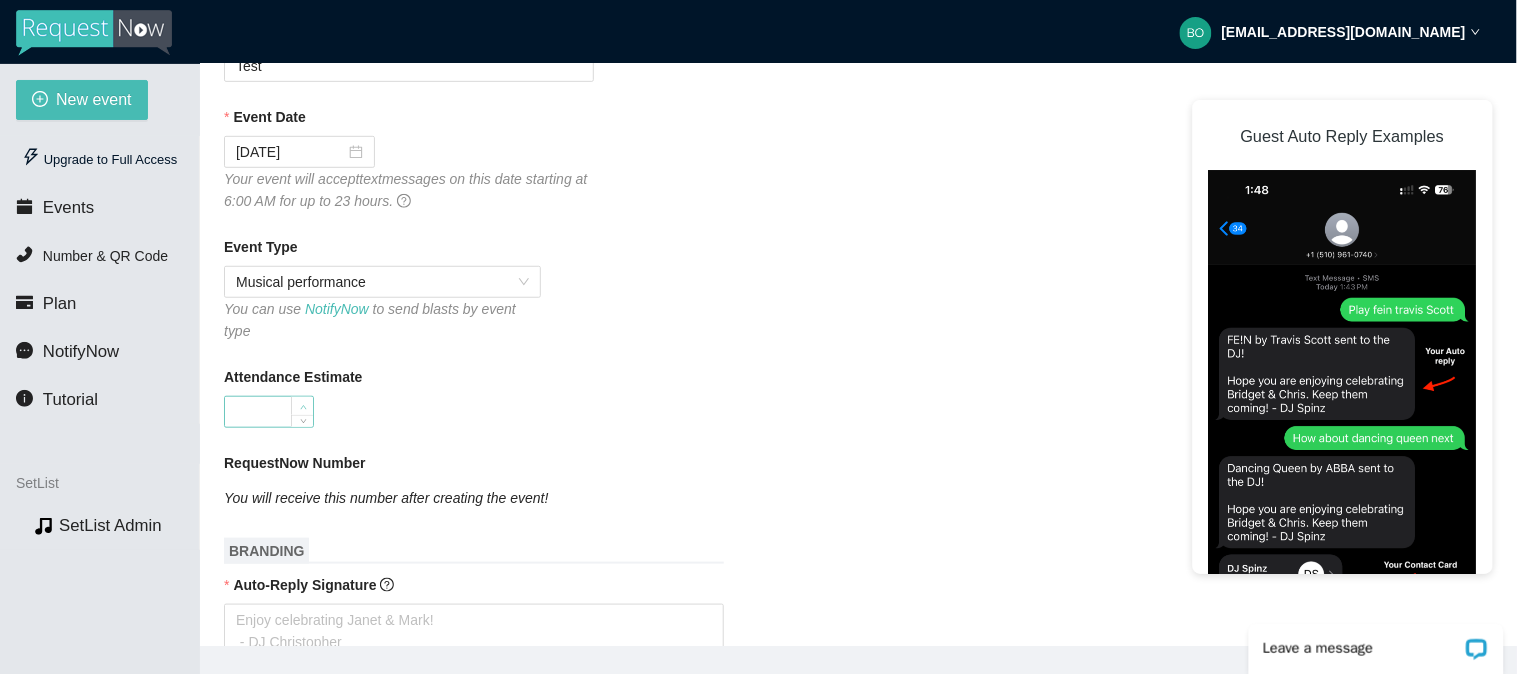 type on "1" 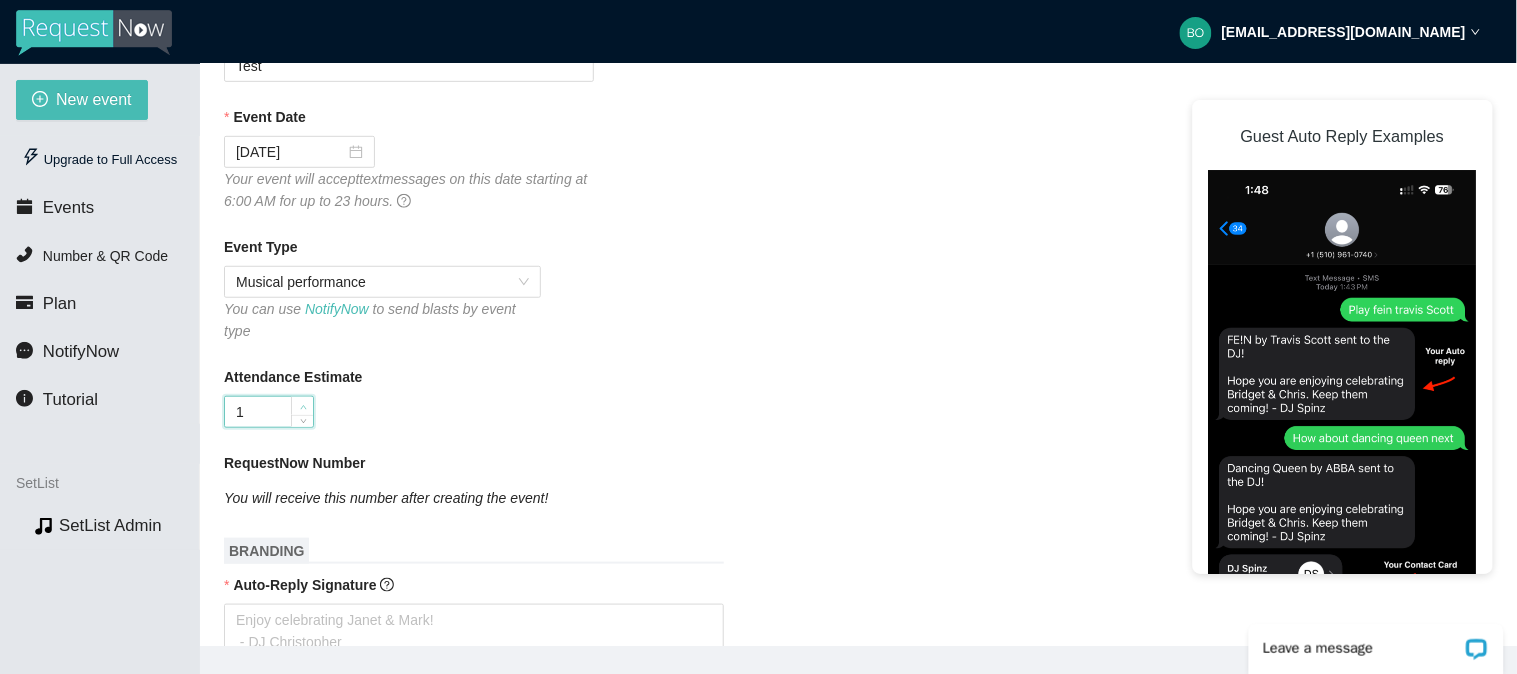 click at bounding box center [302, 406] 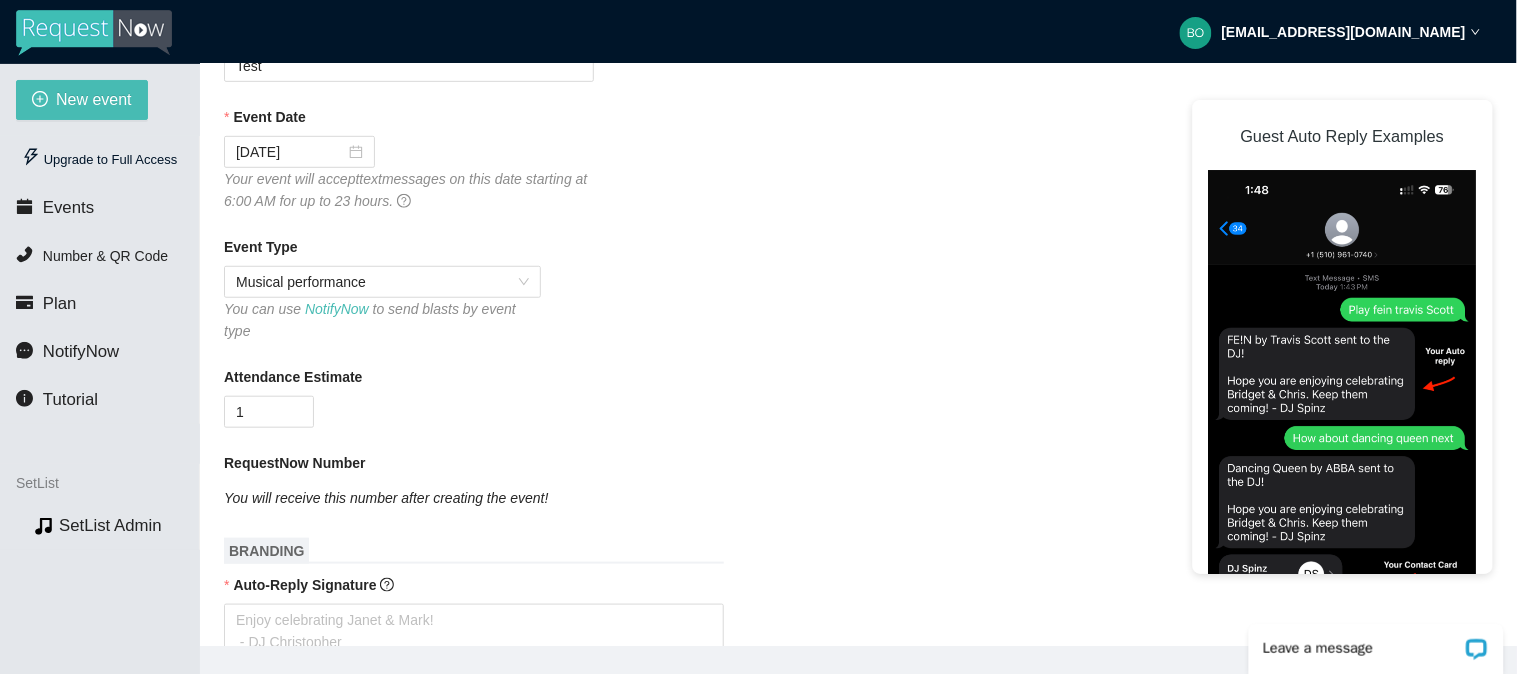 click on "Event Name Test Event Date [DATE] Your event will accept  text  messages on this date starting at 6:00 AM for up to 23 hours.   Event Type Musical performance You can use   NotifyNow   to send blasts by event type Attendance Estimate 1 RequestNow Number You will receive this number after creating the event! BRANDING Auto-Reply Signature   EVENT END Thank-You Message   [NEW]  Schedule your thank-you message to automatically send around 10:00 AM following the end of your event   Head to your   Profile page   to update your virtual contact card! Include your virtual contact card with your thank-you message when the event ends Remember to  End Event  (in Live View Settings   ) to send this thank-you message (and virtual contact card, if applicable) when the event ends! FEATURES Collect Tips Automatic Song Detection Use automatic song request detection on guest messages to identify the titles and artists VirtualDJ Integration   You can set a default Ask the DJ link in your   Profile page VirtualDJ " Ask The DJ" at bounding box center (858, 713) 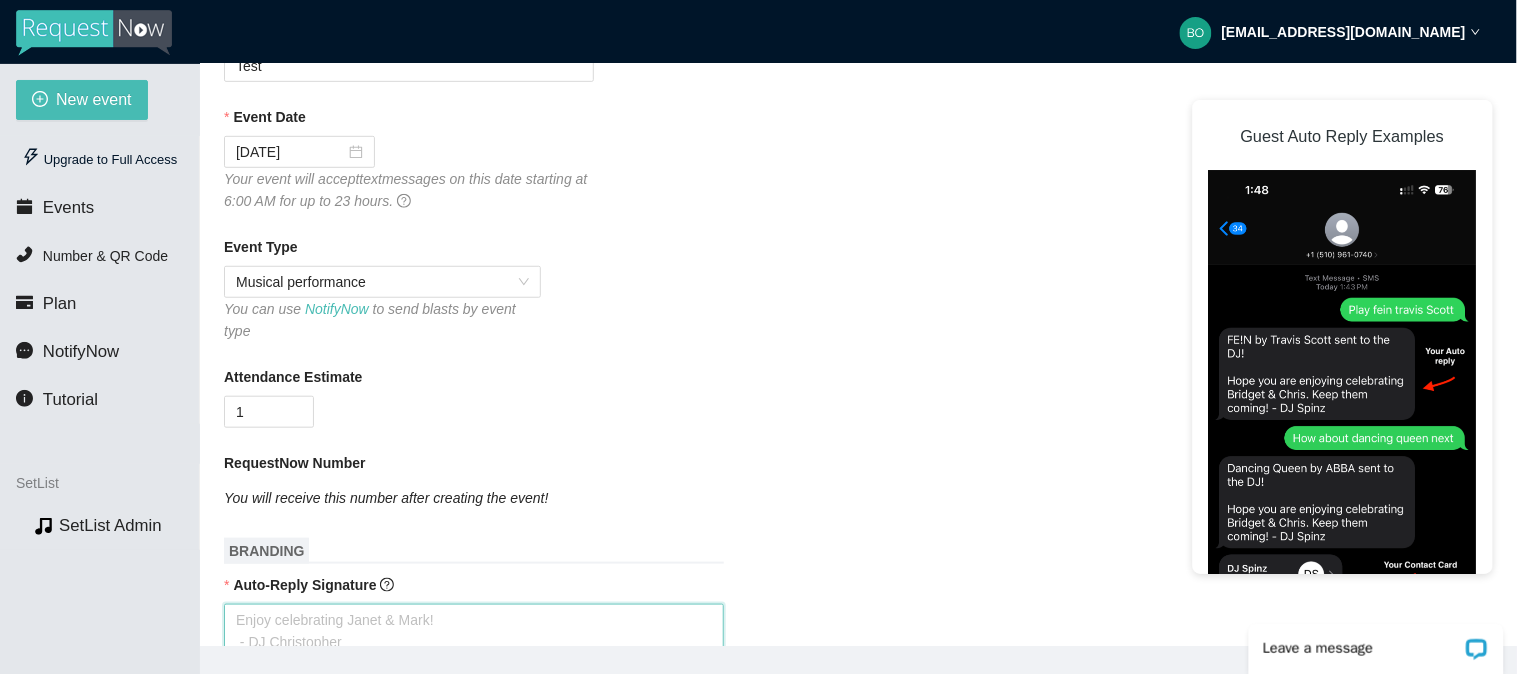 click on "Auto-Reply Signature" at bounding box center [474, 631] 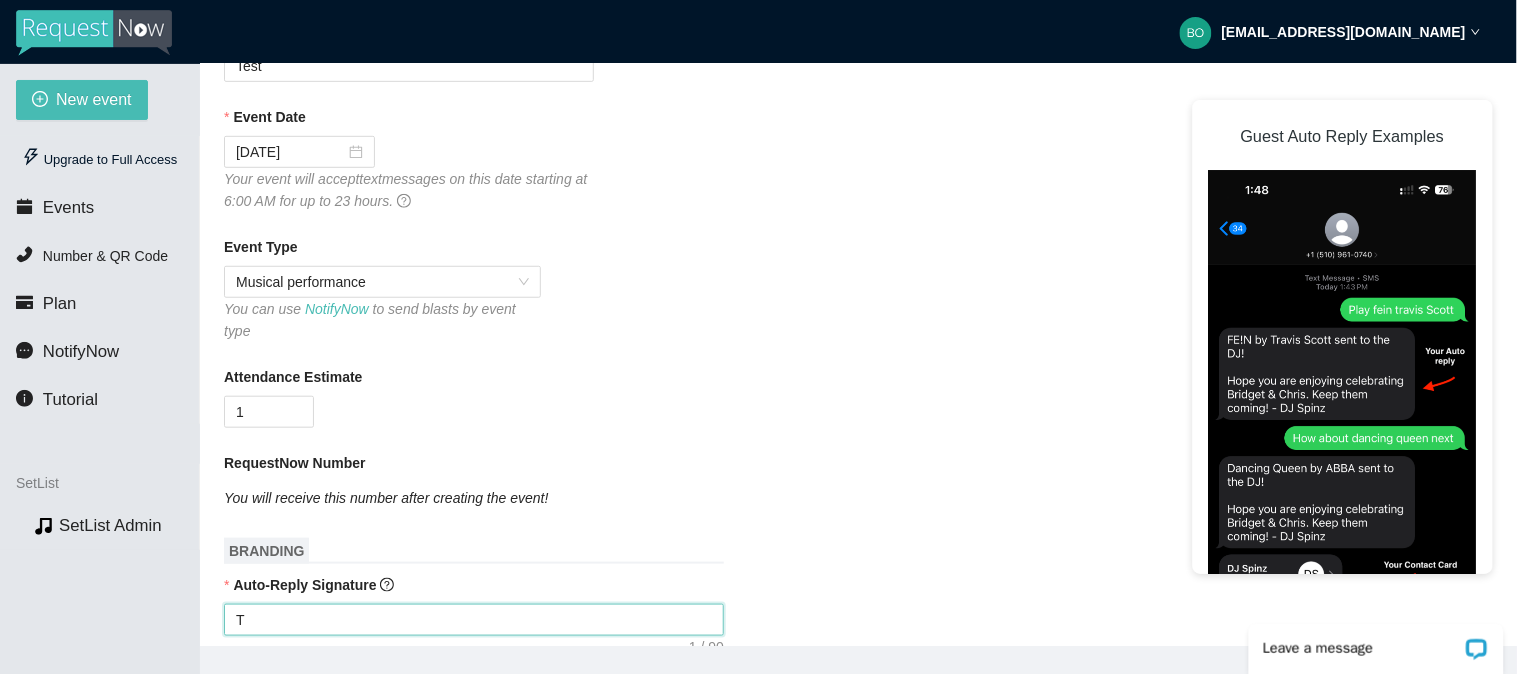 type on "Th" 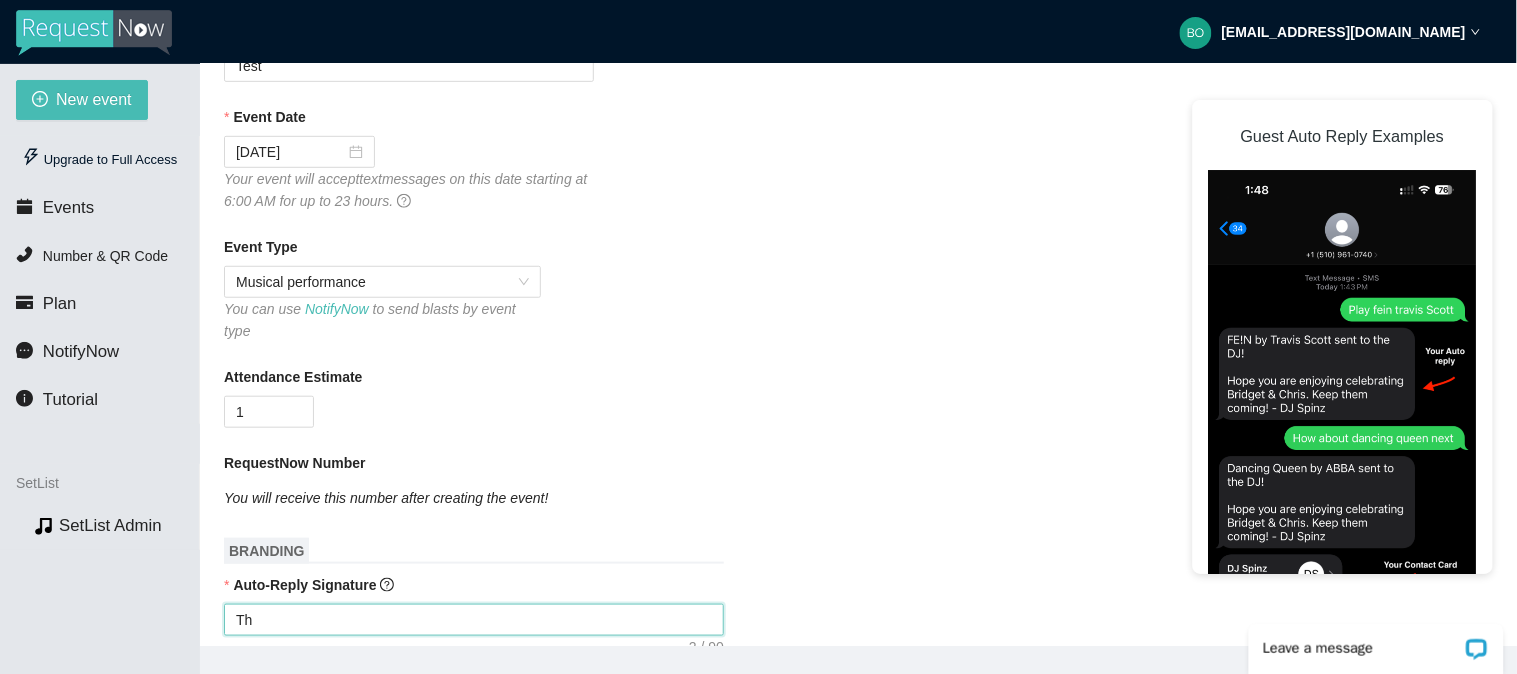 type on "Tha" 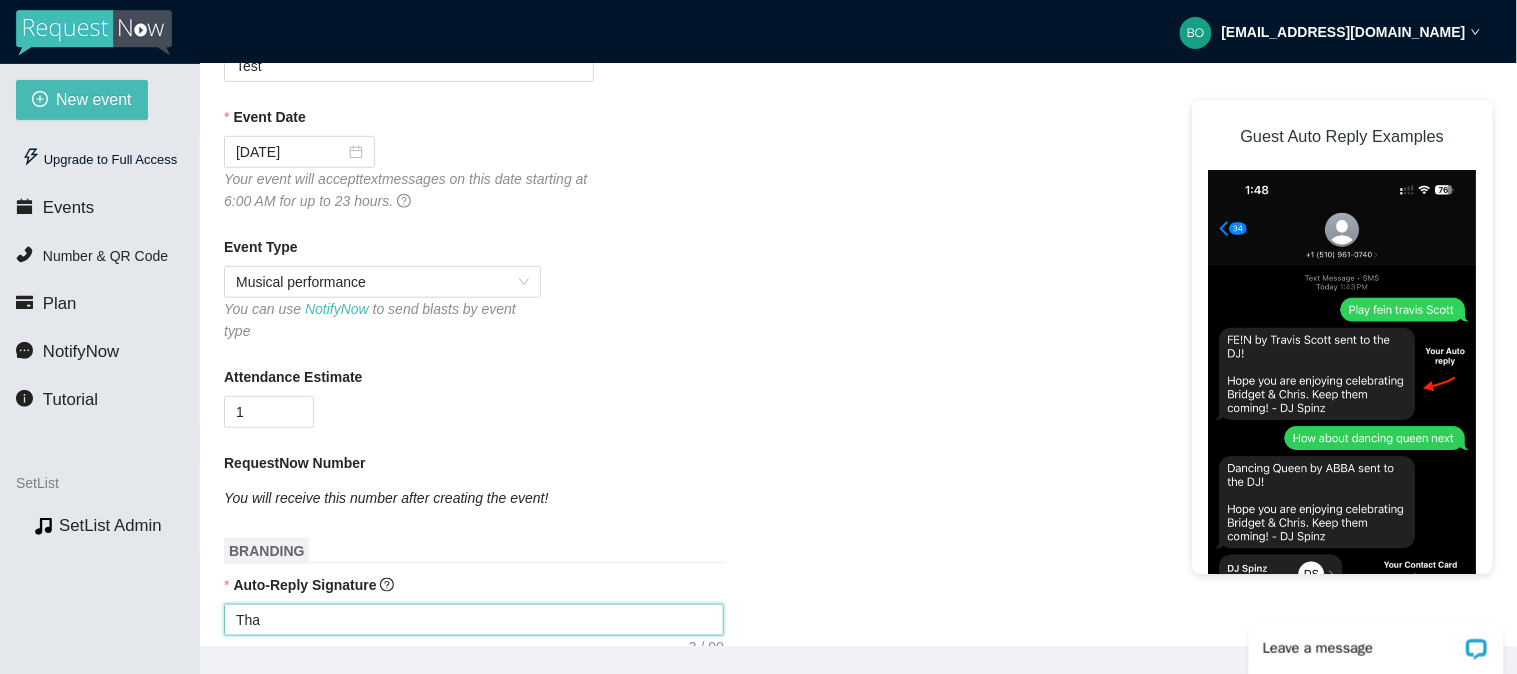 type on "Than" 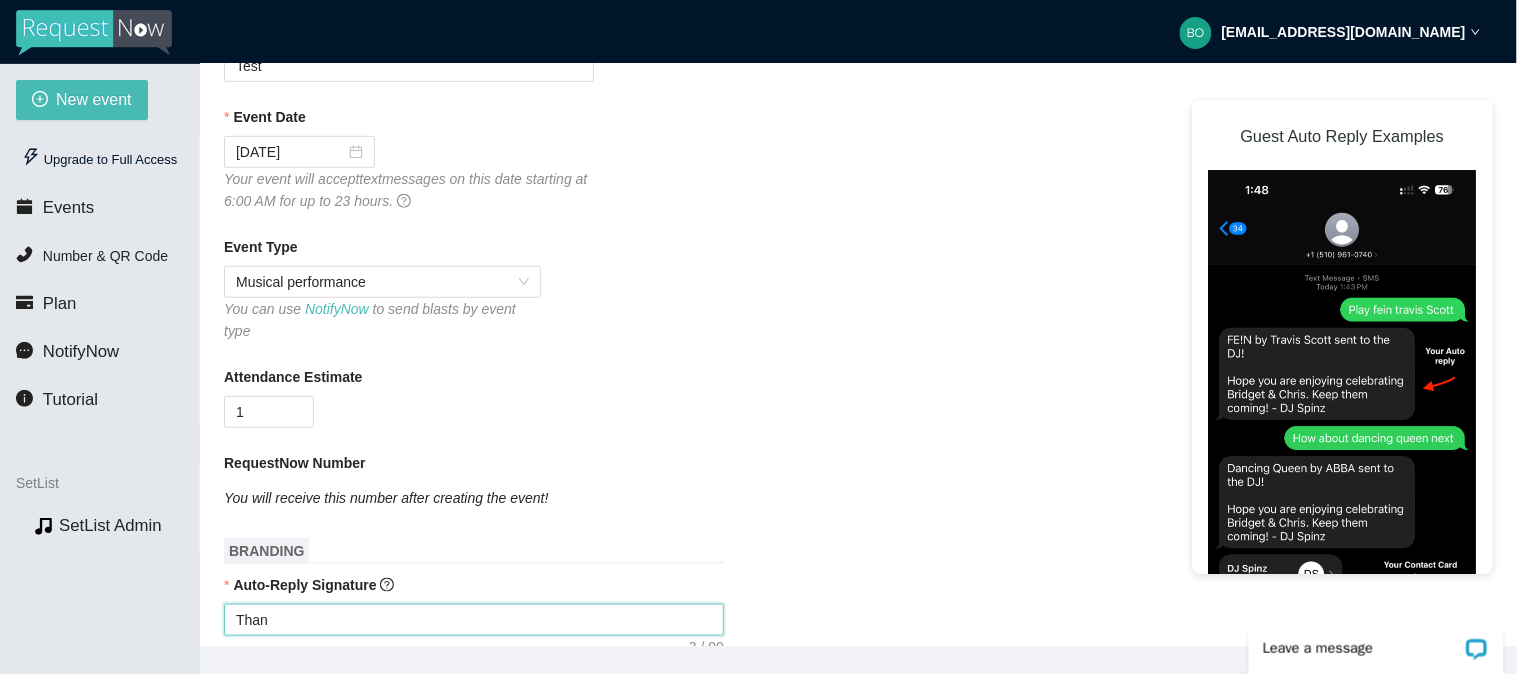 type on "Thank" 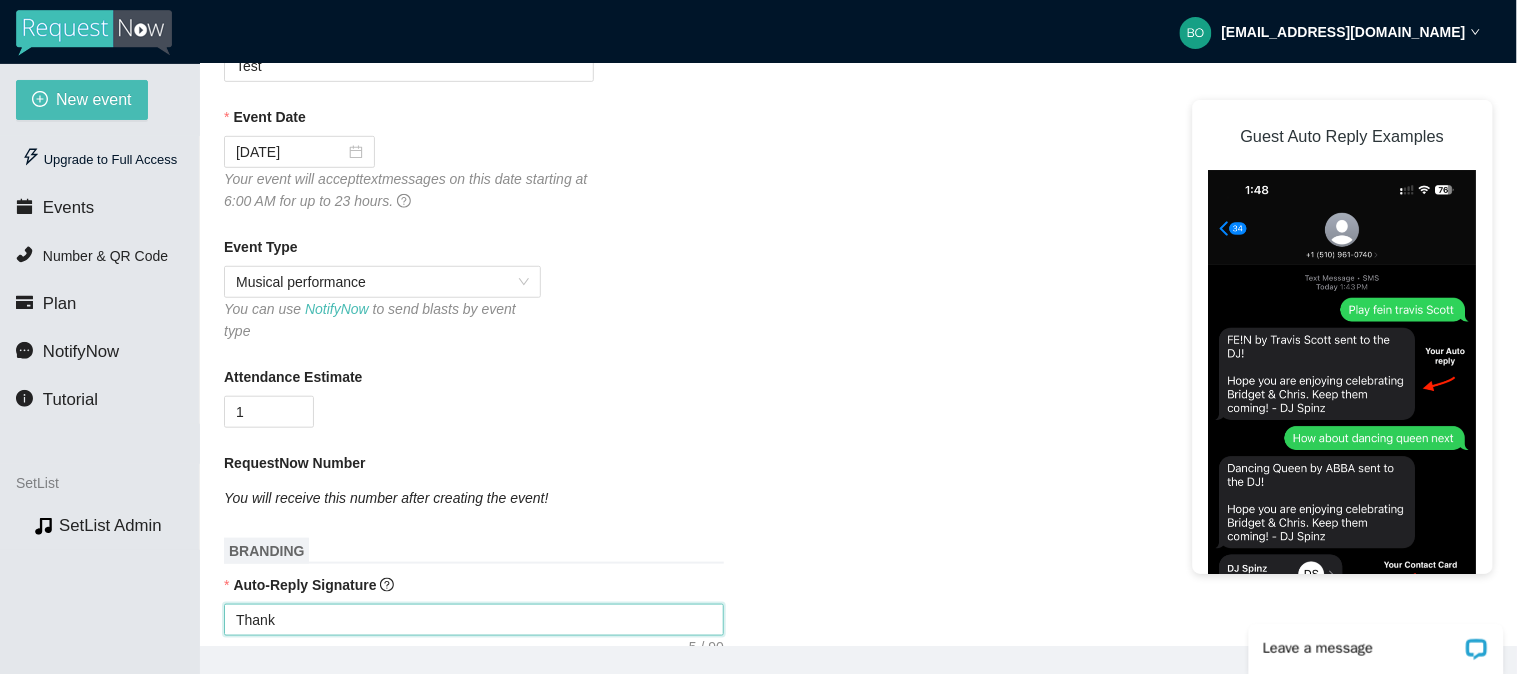 type on "Thanks" 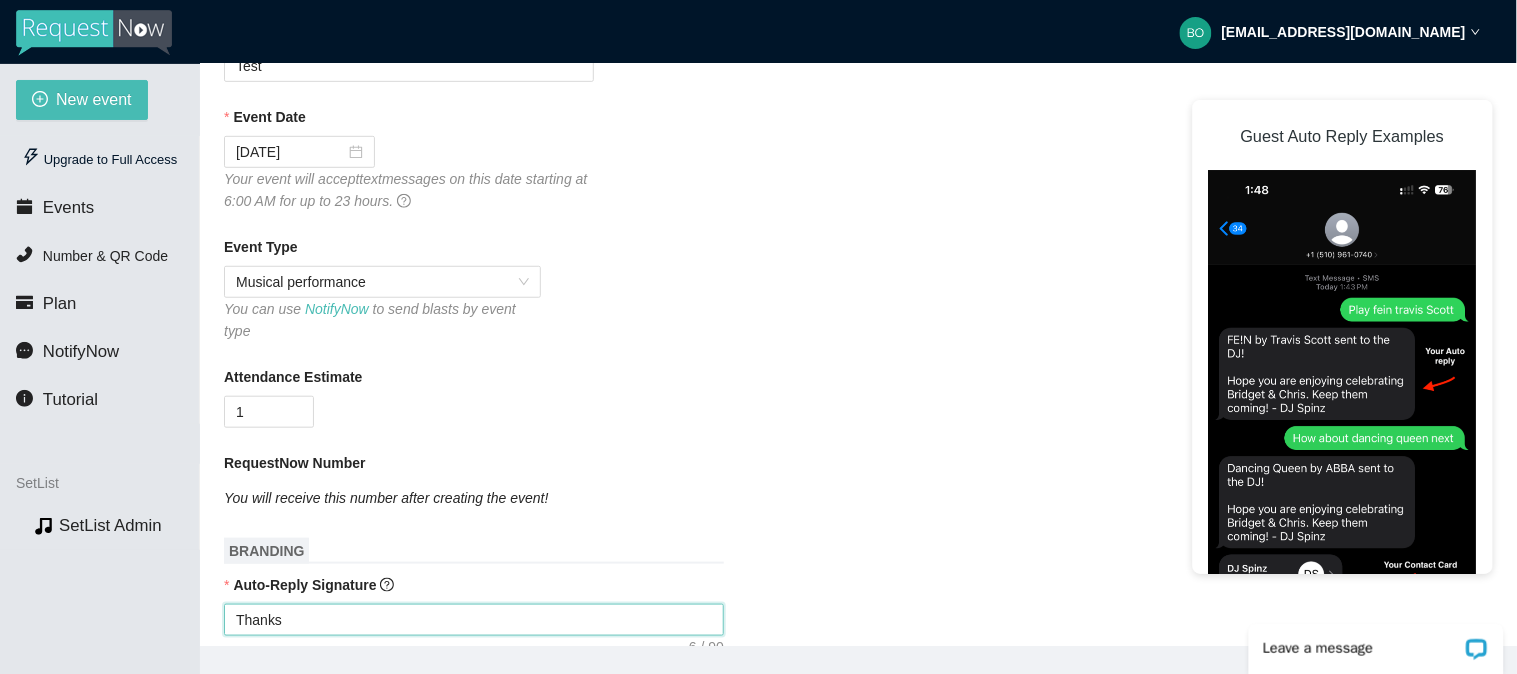 type on "Thanks!" 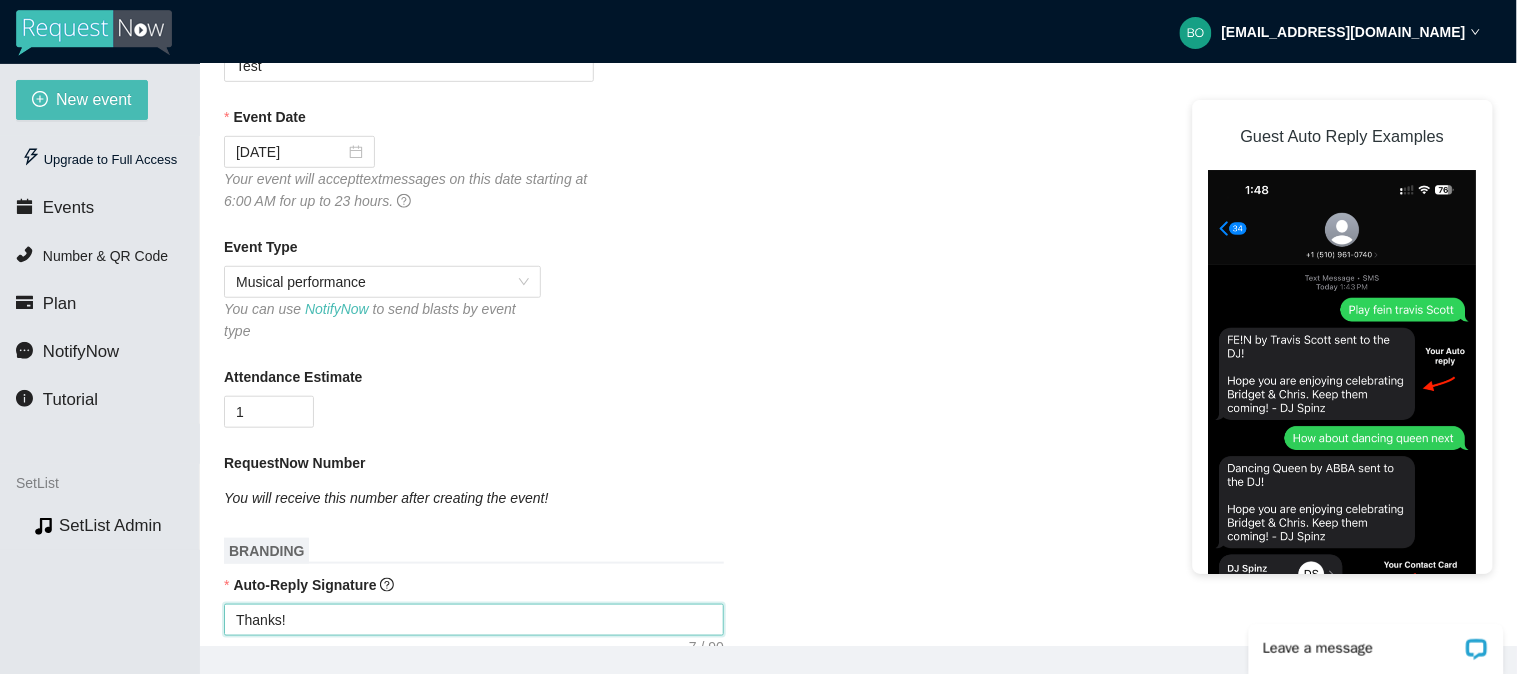 type on "Thanks!" 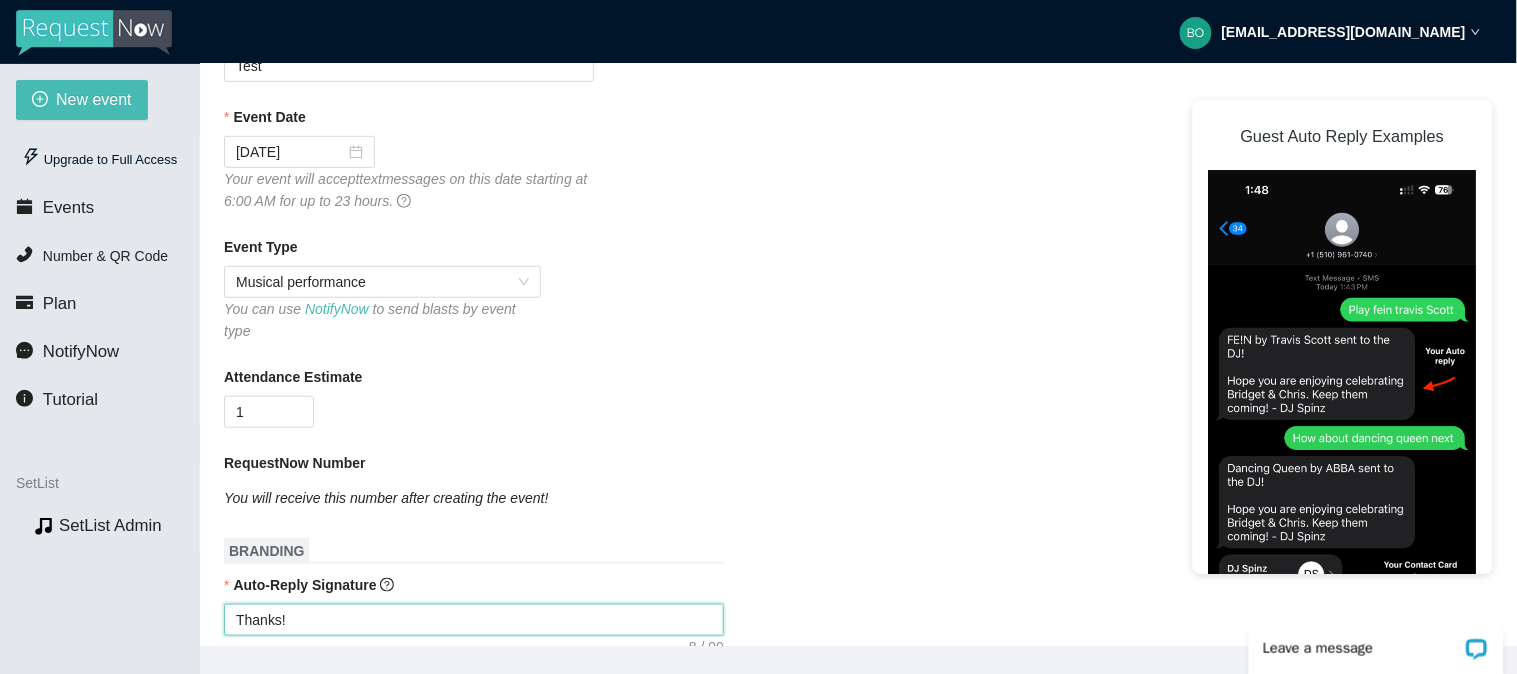 type on "Thanks!" 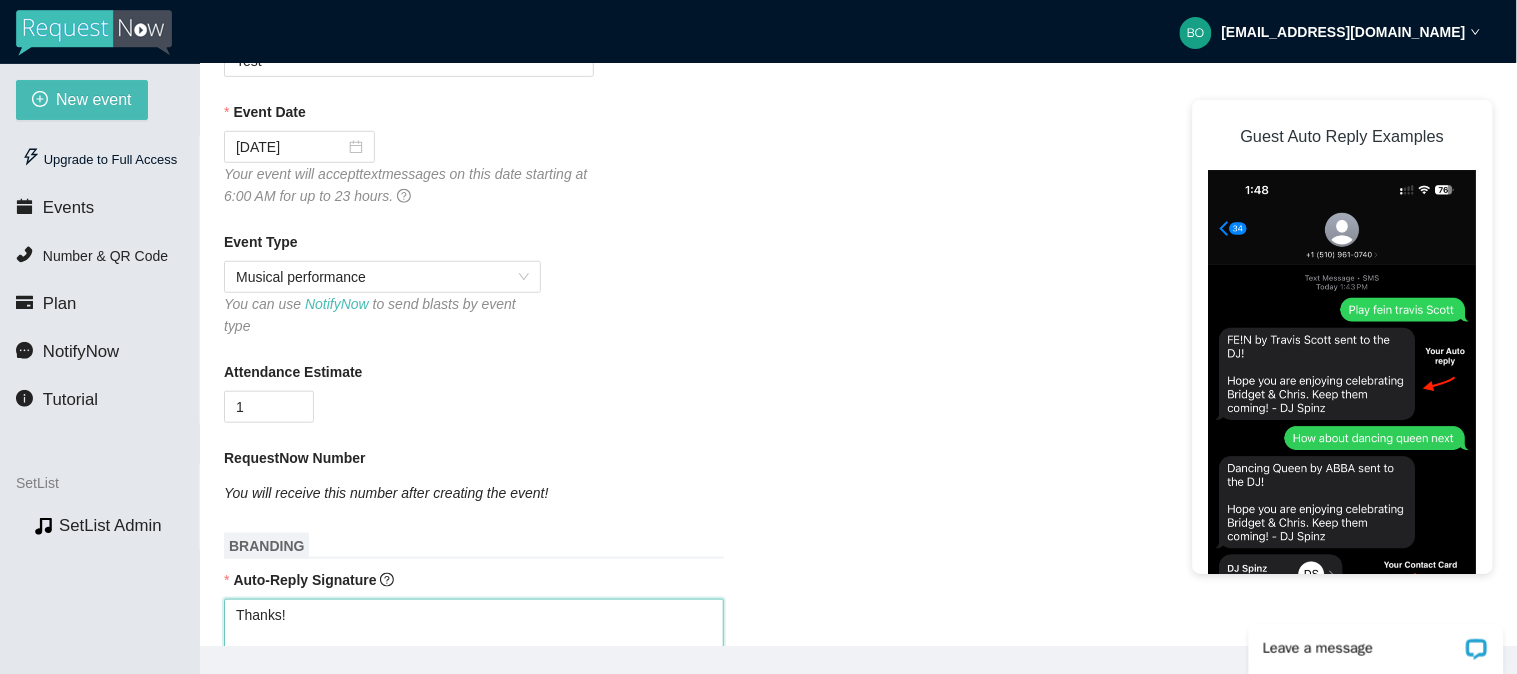 type on "Thanks!" 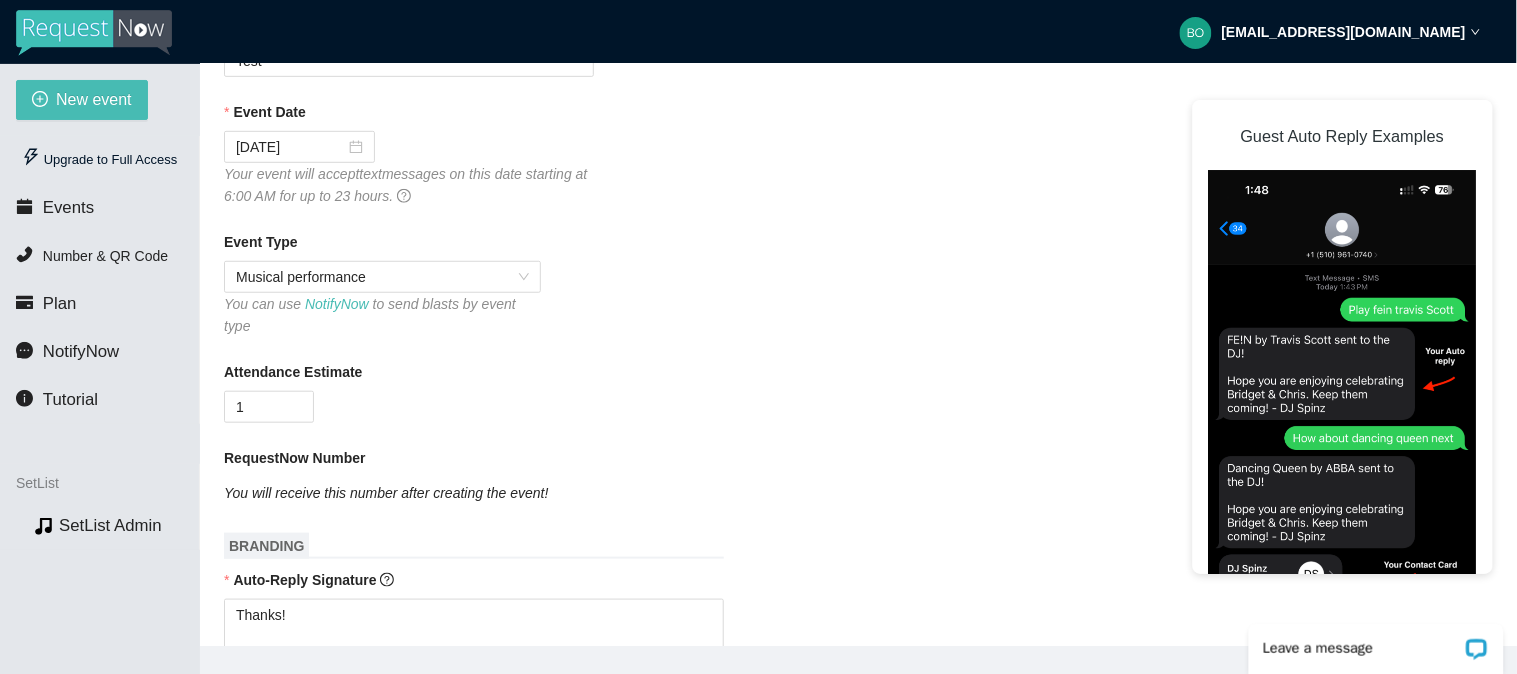 click on "Thanks!" at bounding box center [858, 626] 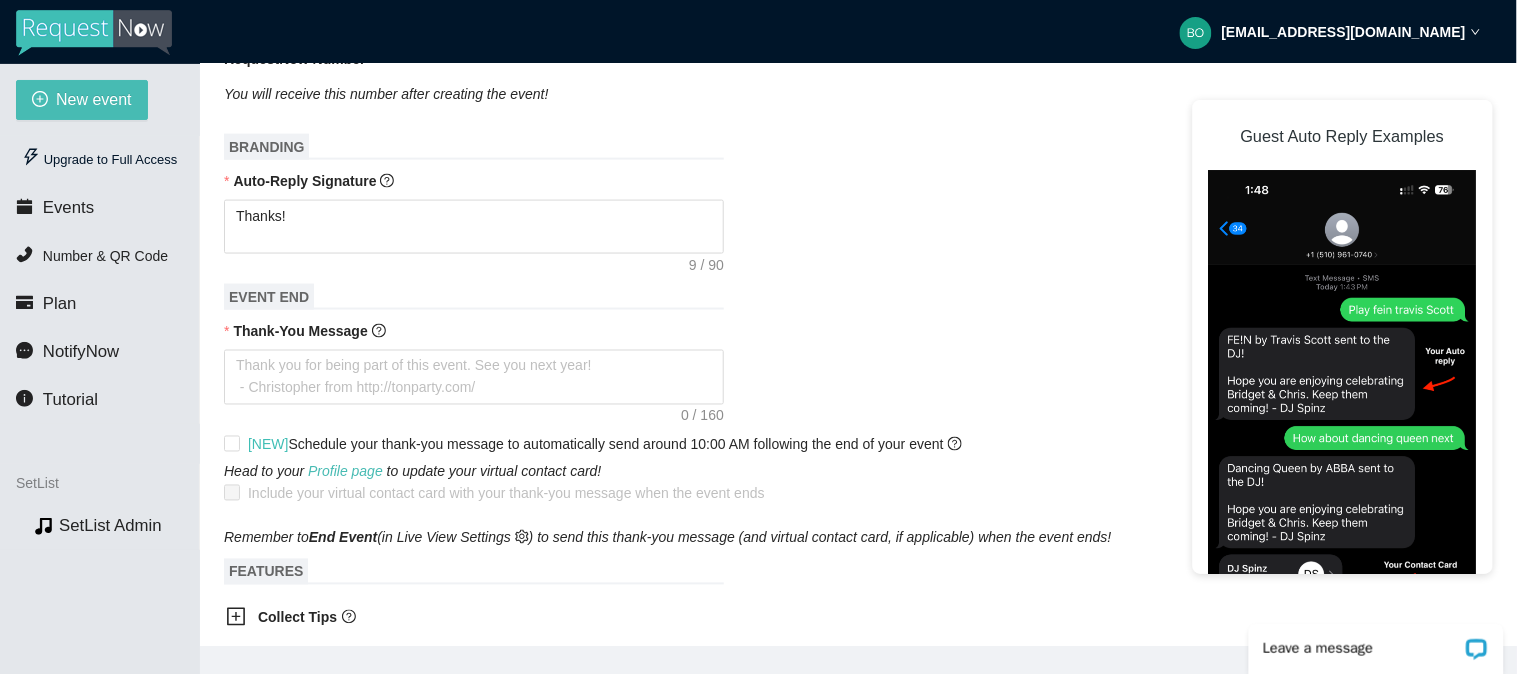 scroll, scrollTop: 715, scrollLeft: 0, axis: vertical 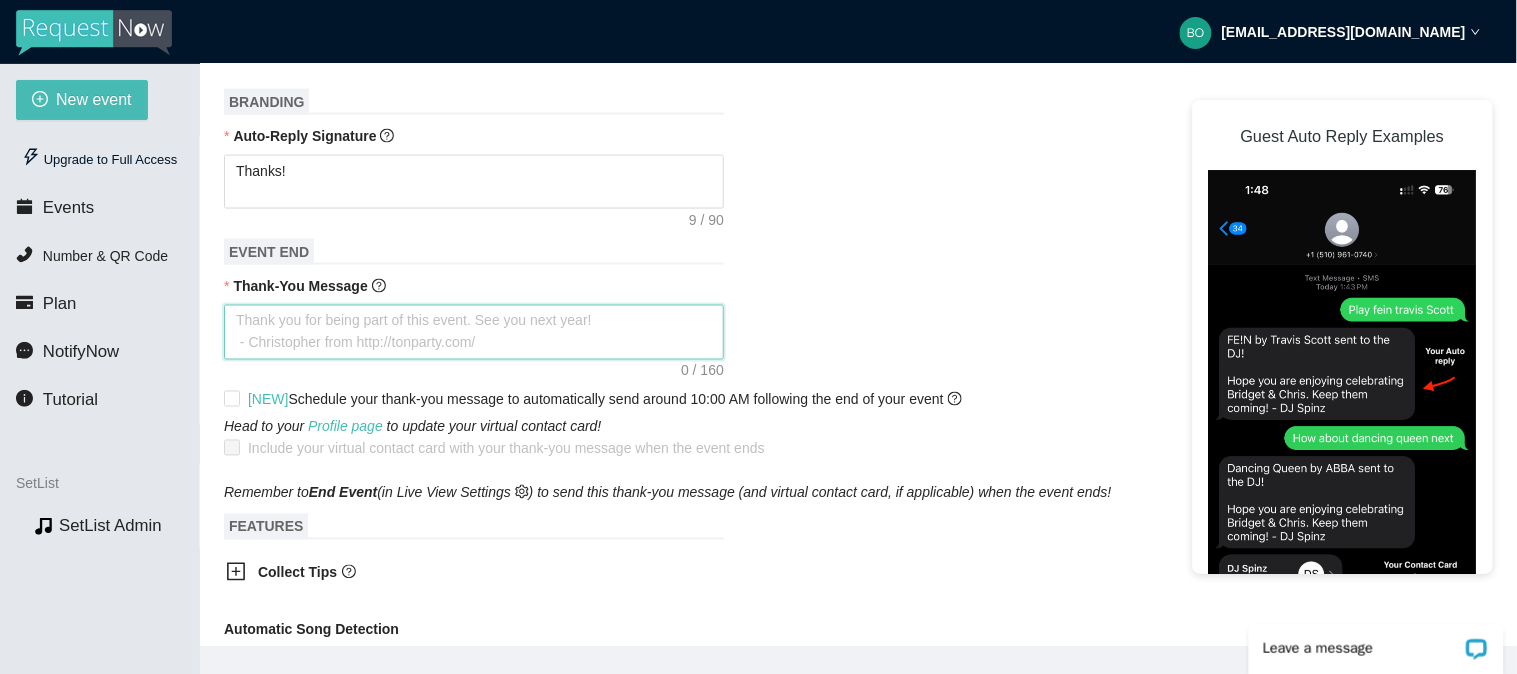 click on "Thank-You Message" at bounding box center [474, 332] 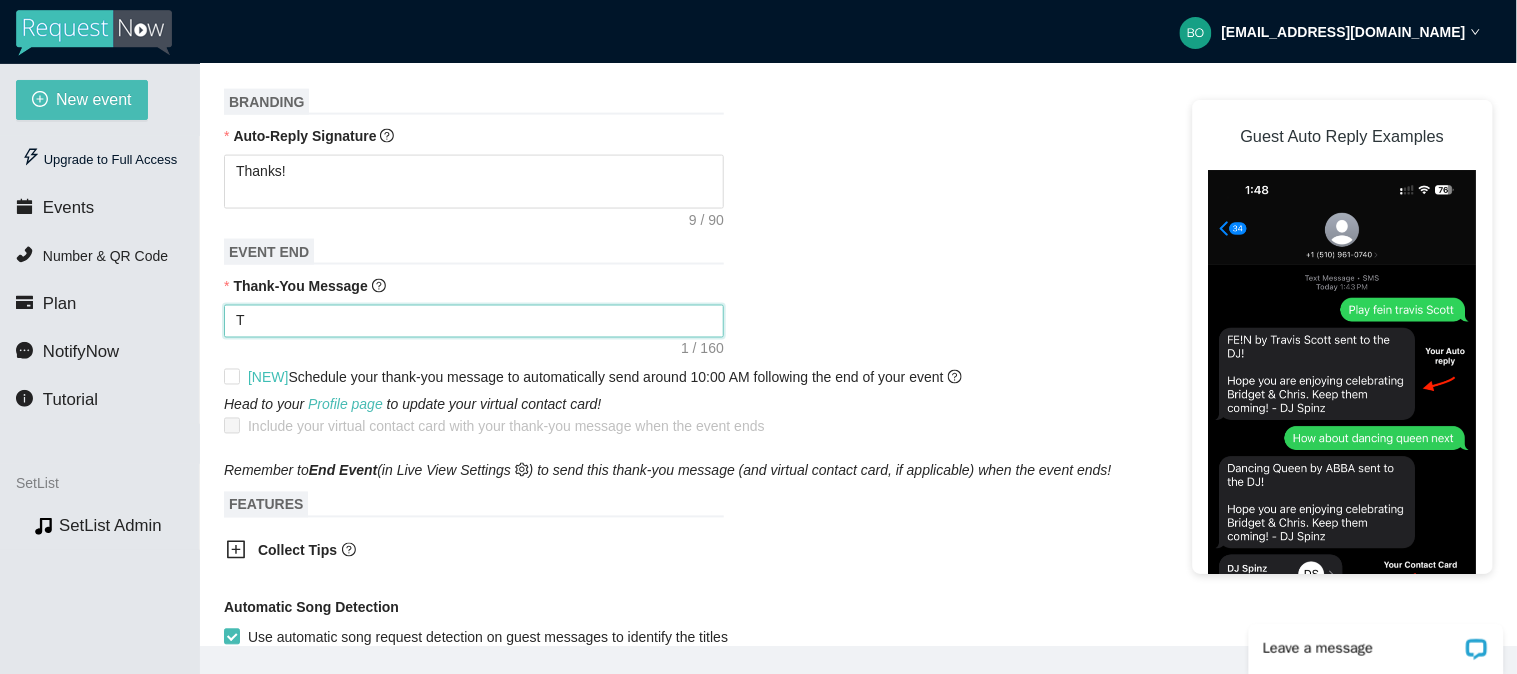 type on "Th" 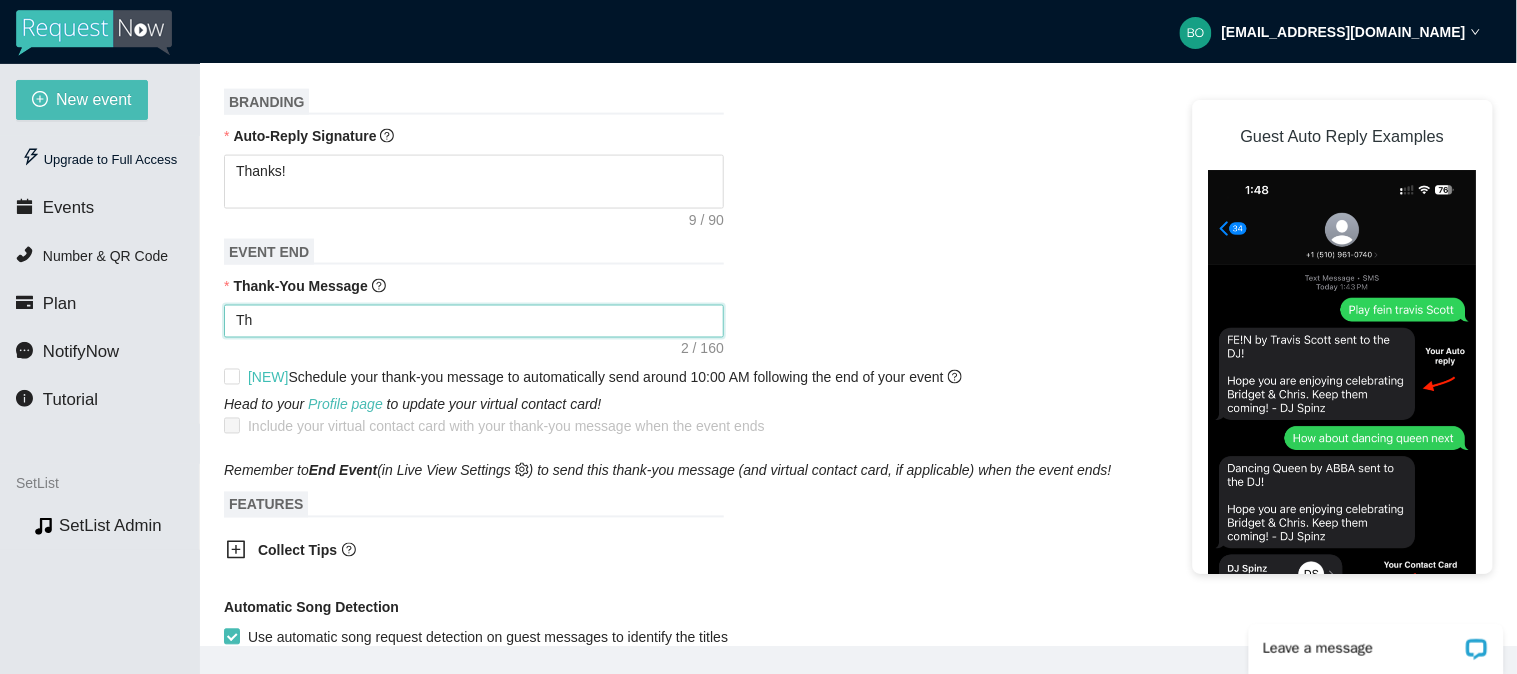 type on "Tha" 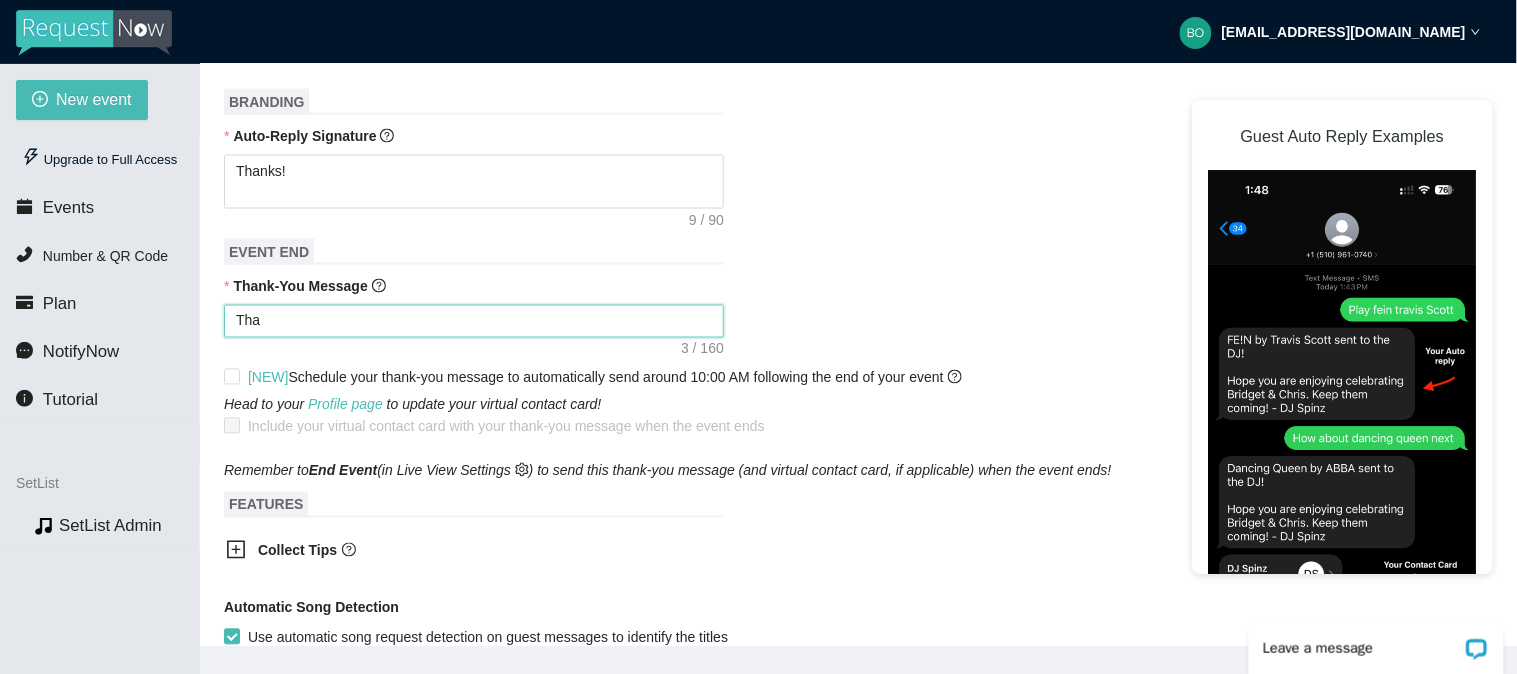 type on "Than" 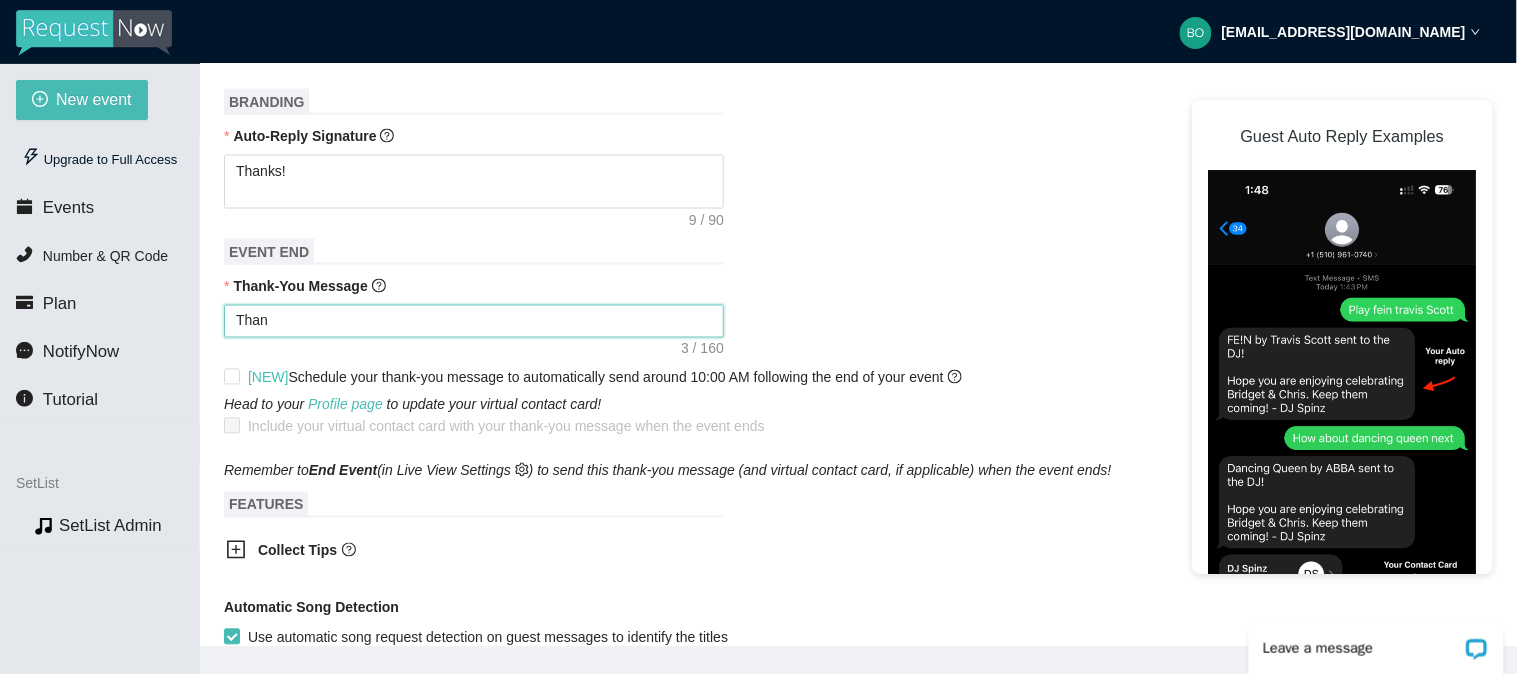 type on "Thank" 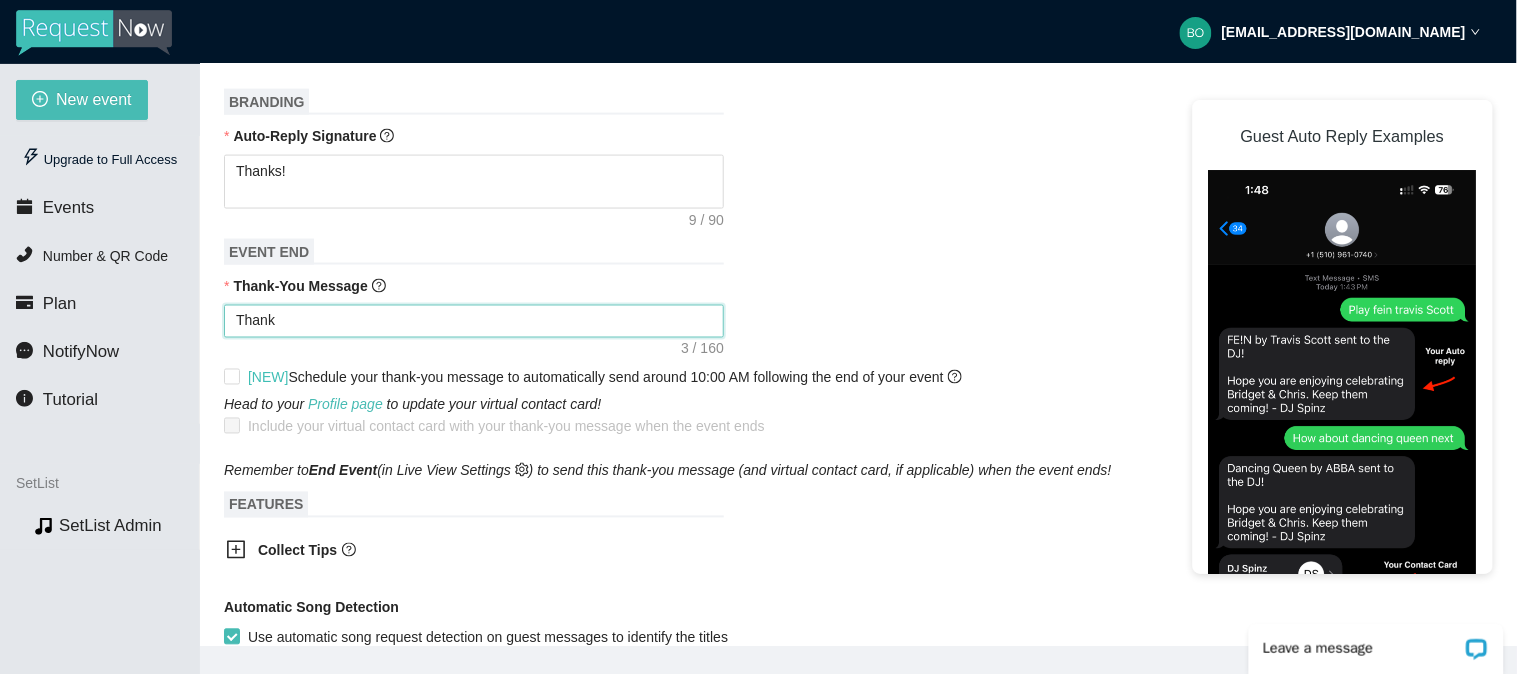 type on "Thanks" 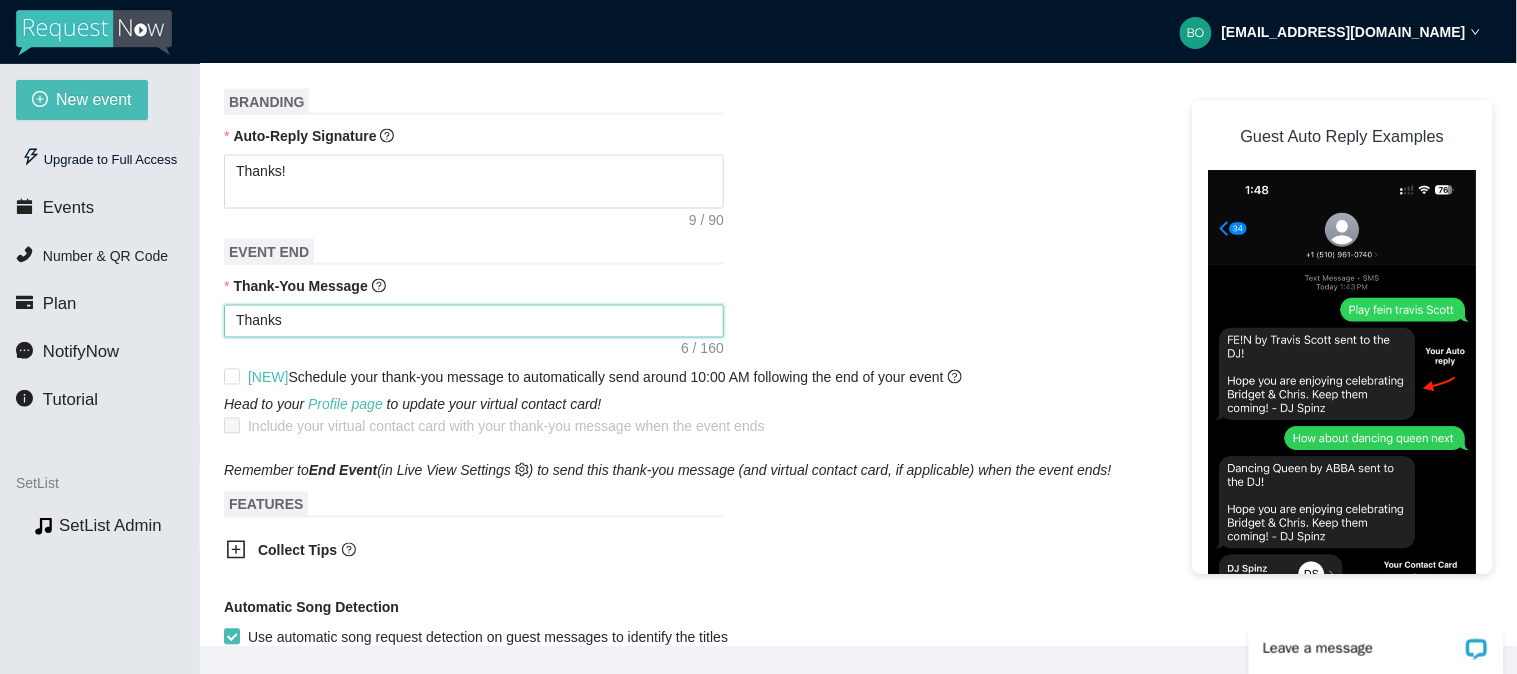 type on "Thanks" 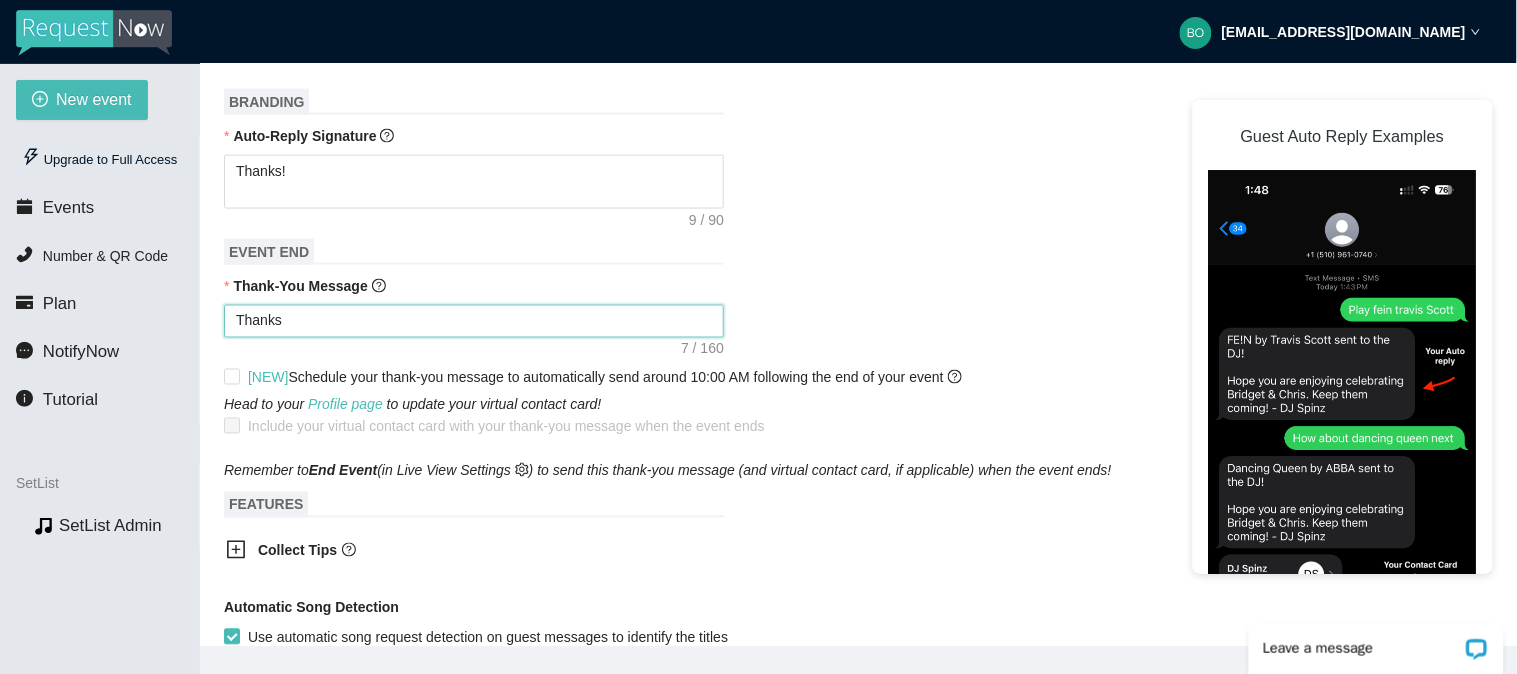 type on "Thanks A" 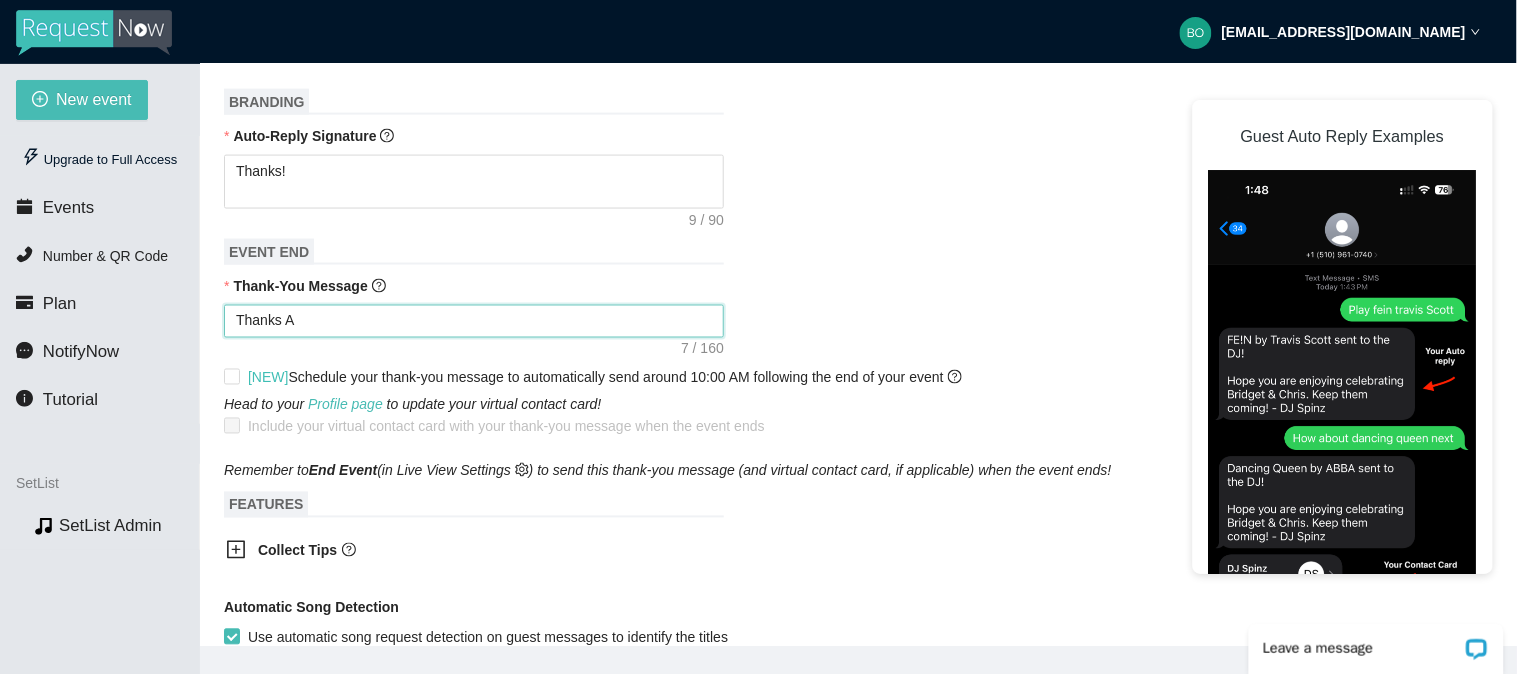 type on "Thanks Ag" 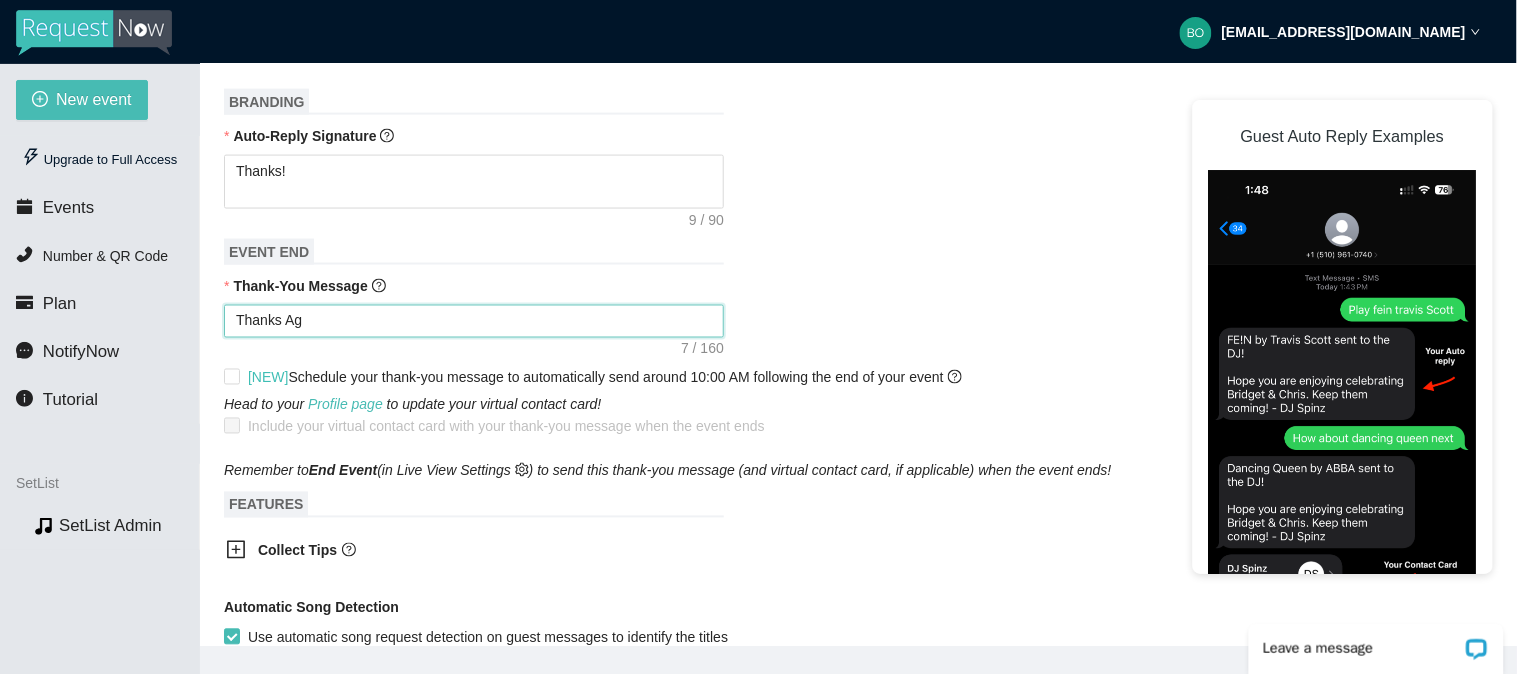 type on "Thanks Ag" 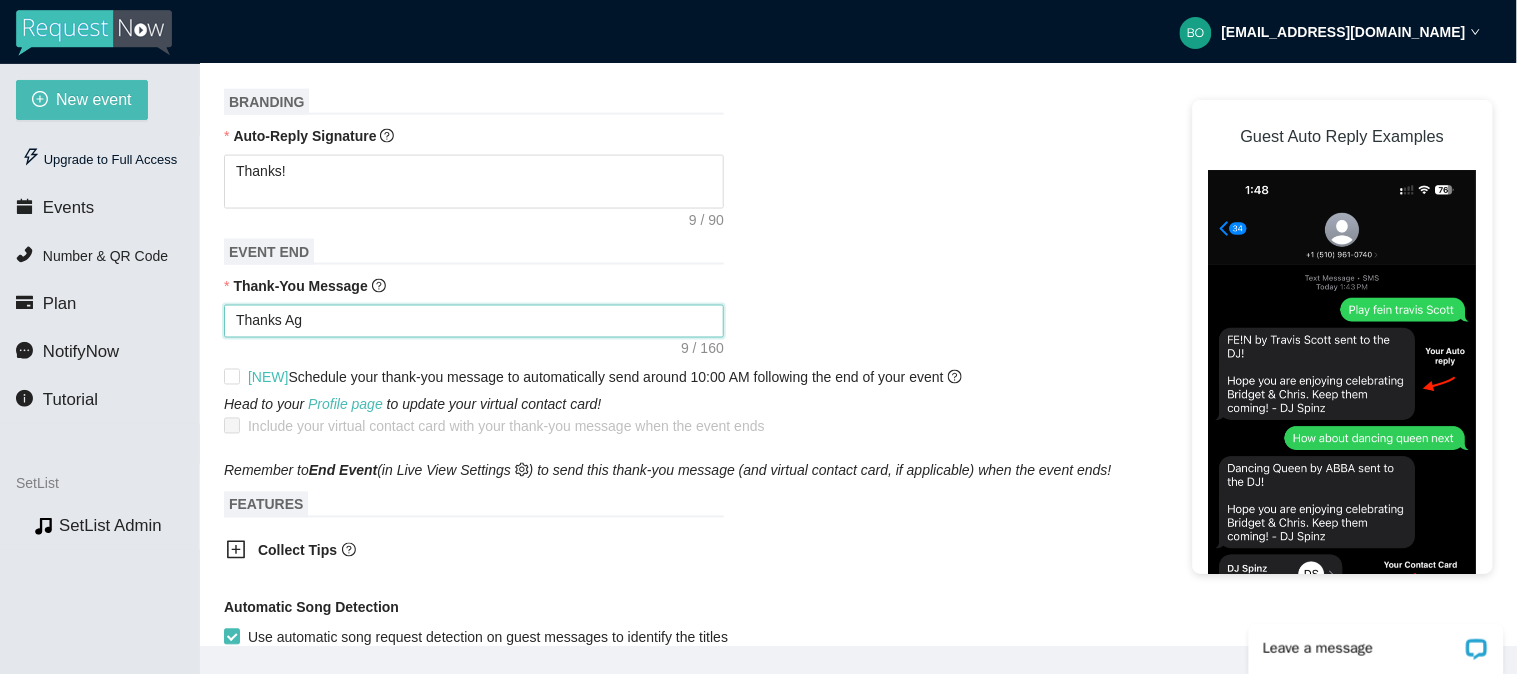 type on "Thanks [PERSON_NAME]" 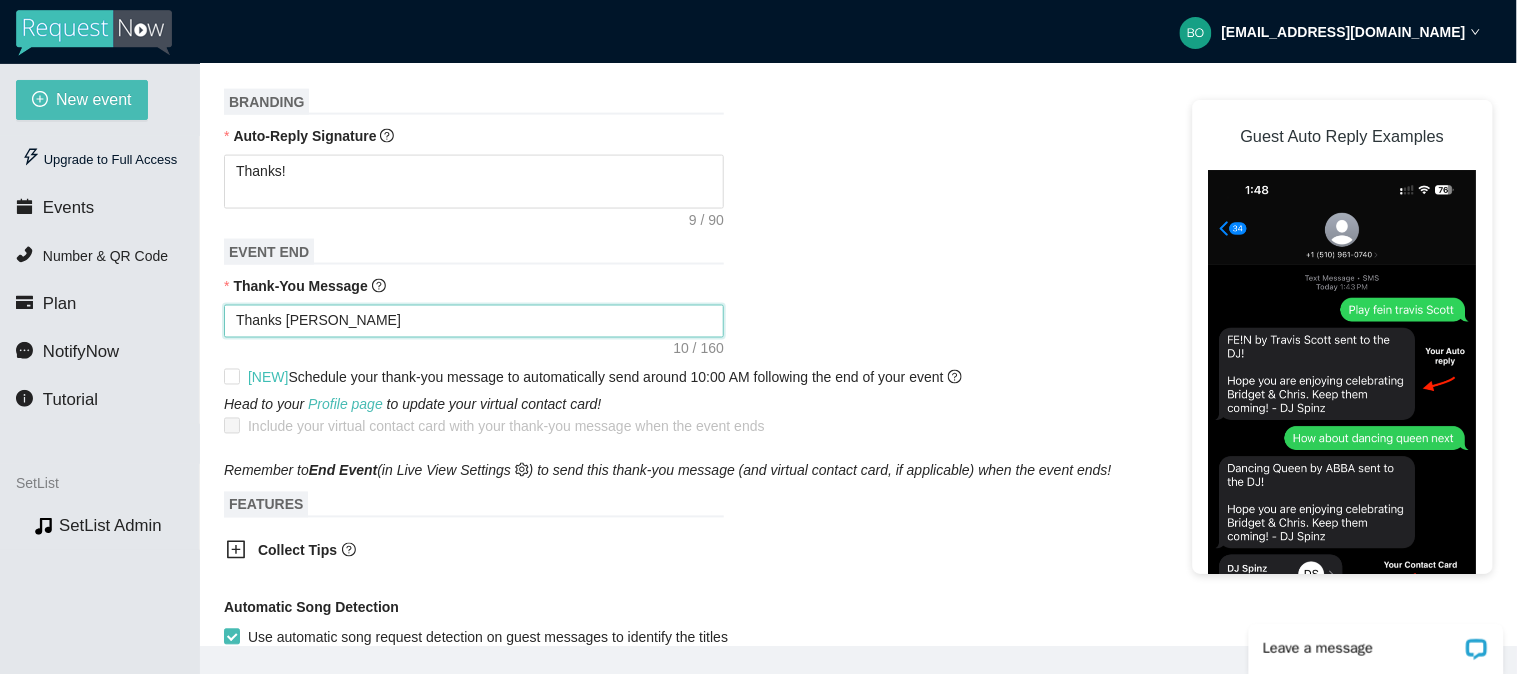 type on "Thanks [PERSON_NAME]" 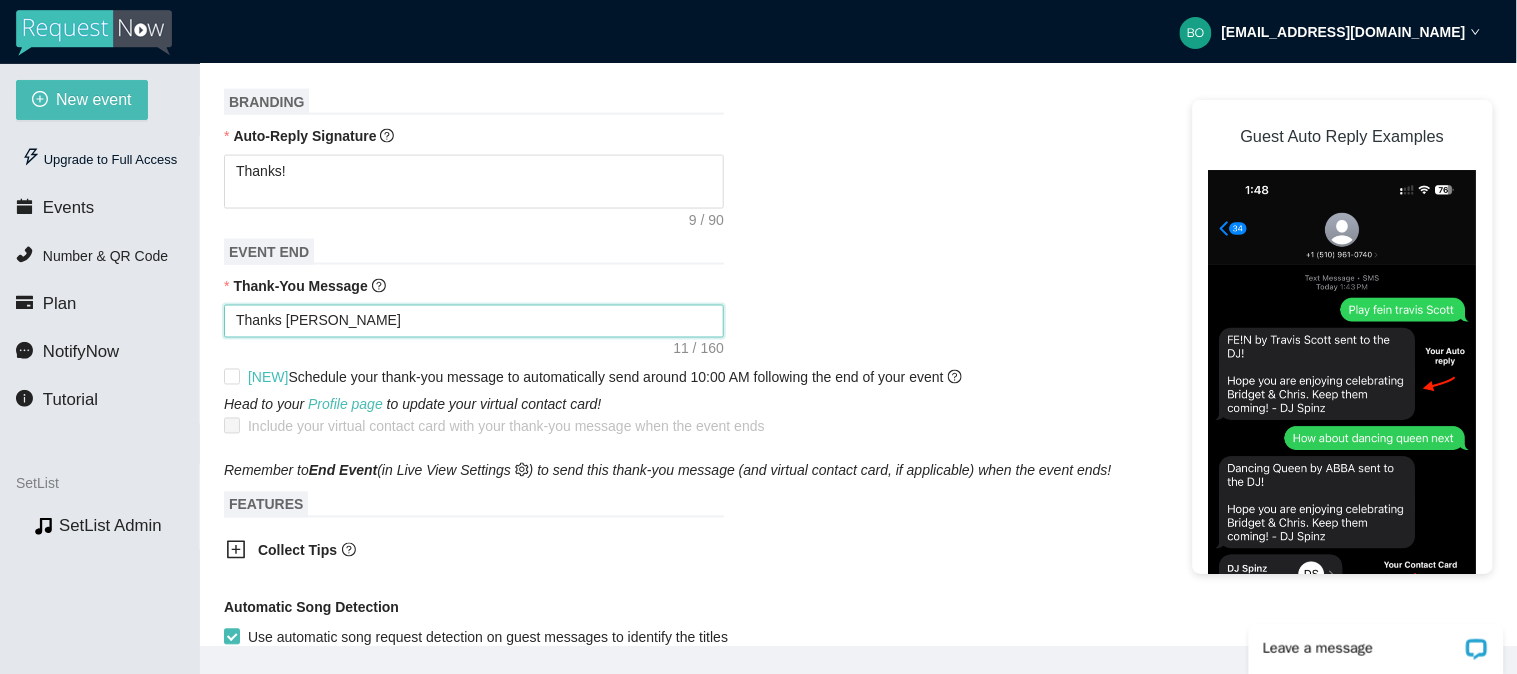 type on "Thanks Again" 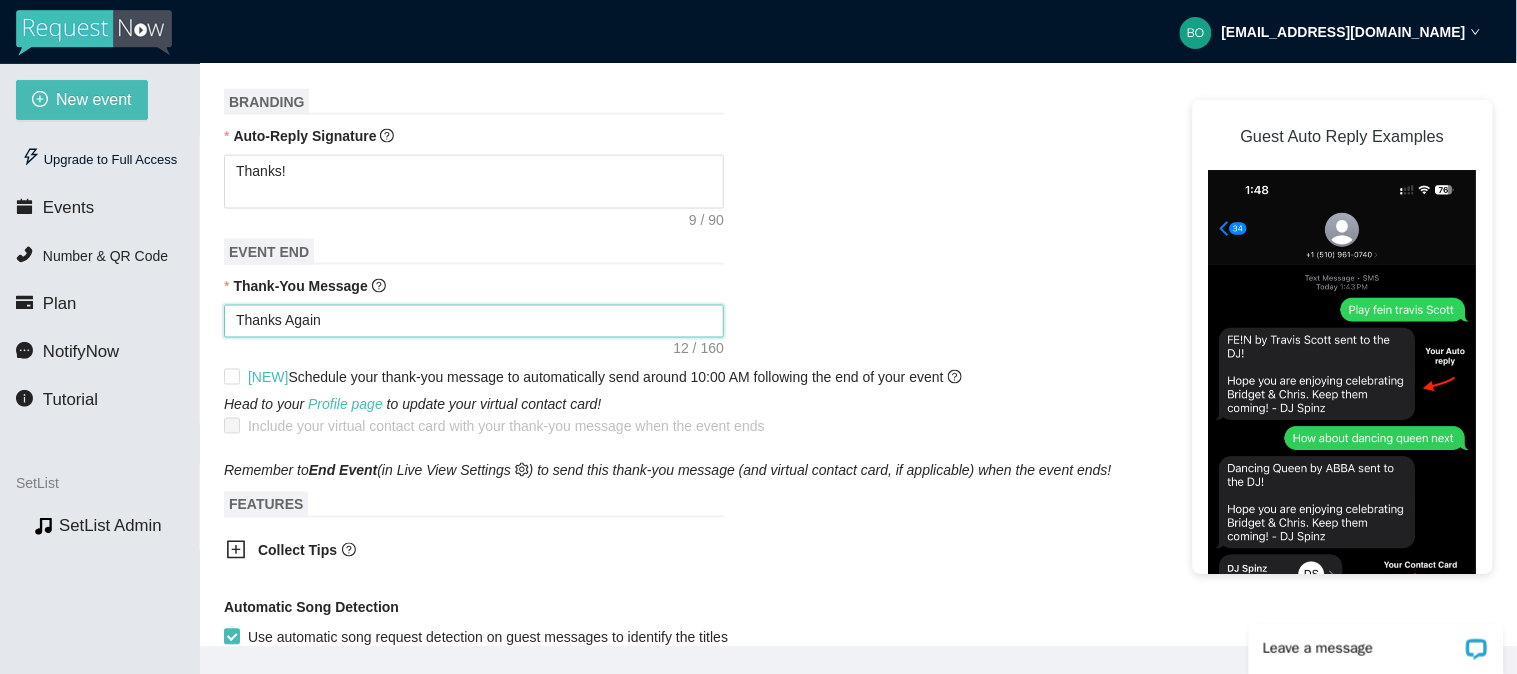 type on "Thanks Again!" 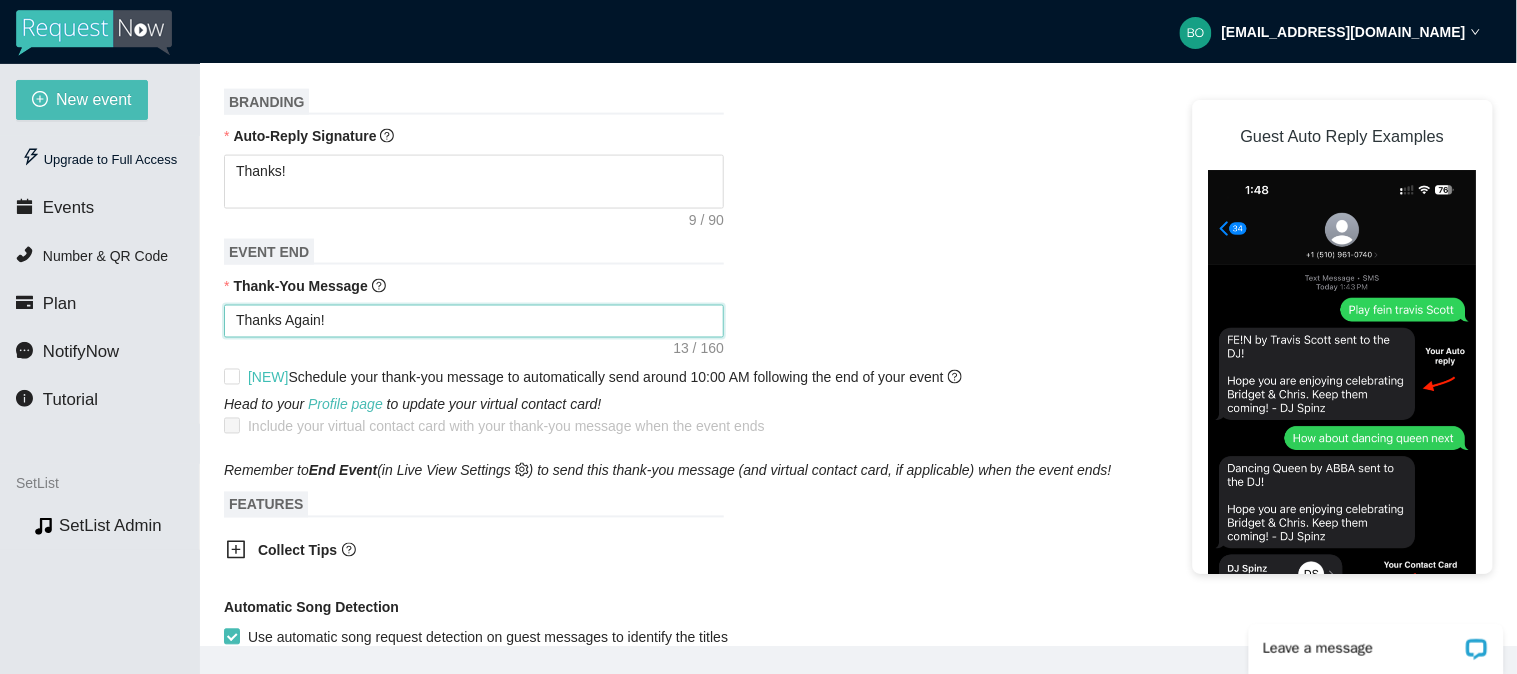 type on "Thanks Again!" 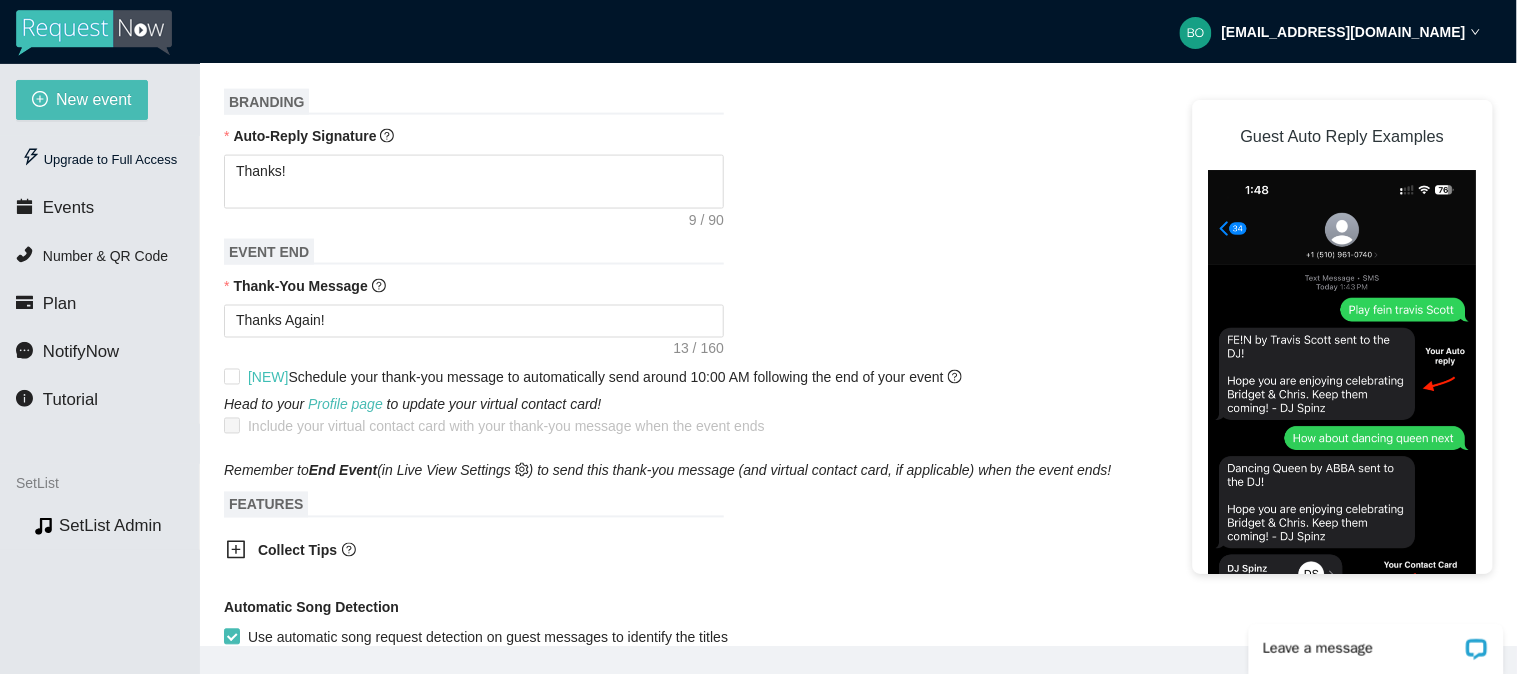 click on "Head to your   Profile page   to update your virtual contact card! Include your virtual contact card with your thank-you message when the event ends" at bounding box center (858, 416) 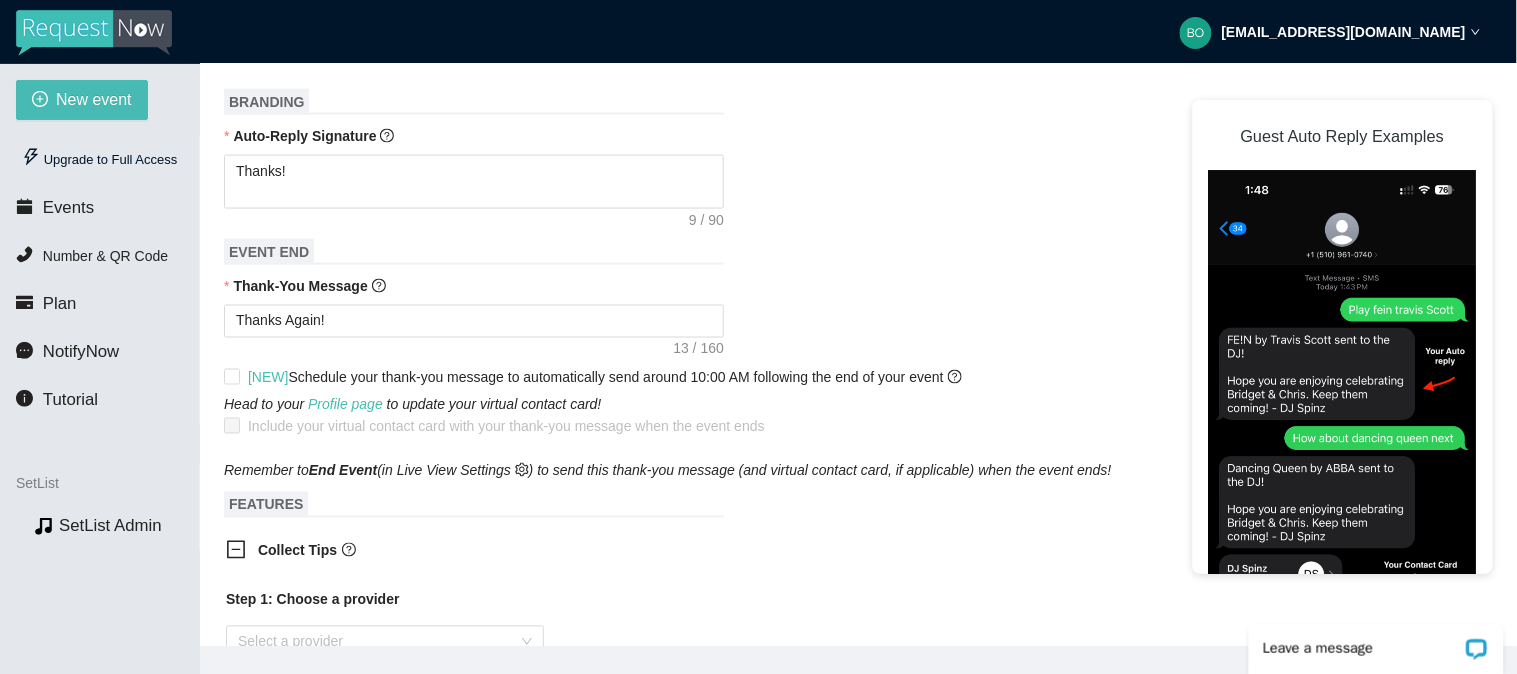 click on "Collect Tips Step 1: Choose a provider  Select a provider" at bounding box center (858, 641) 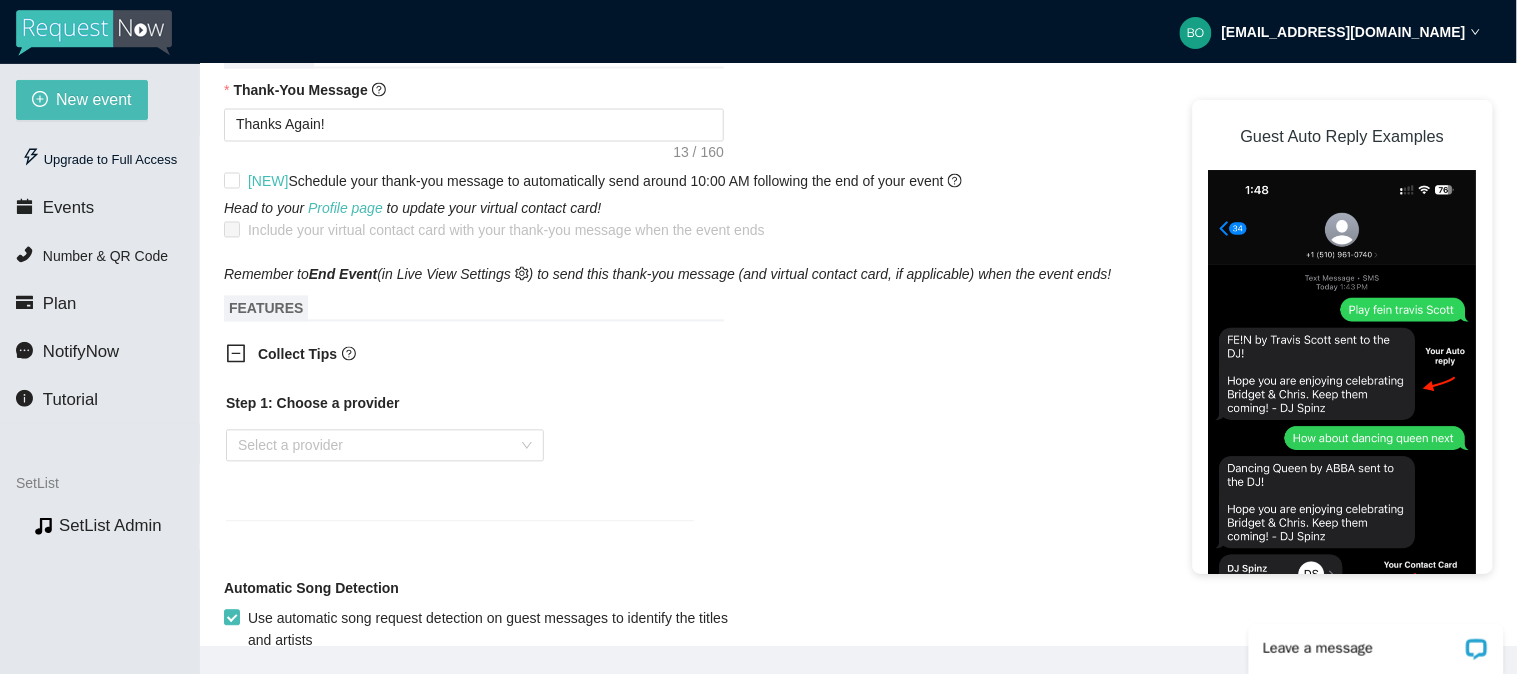 scroll, scrollTop: 937, scrollLeft: 0, axis: vertical 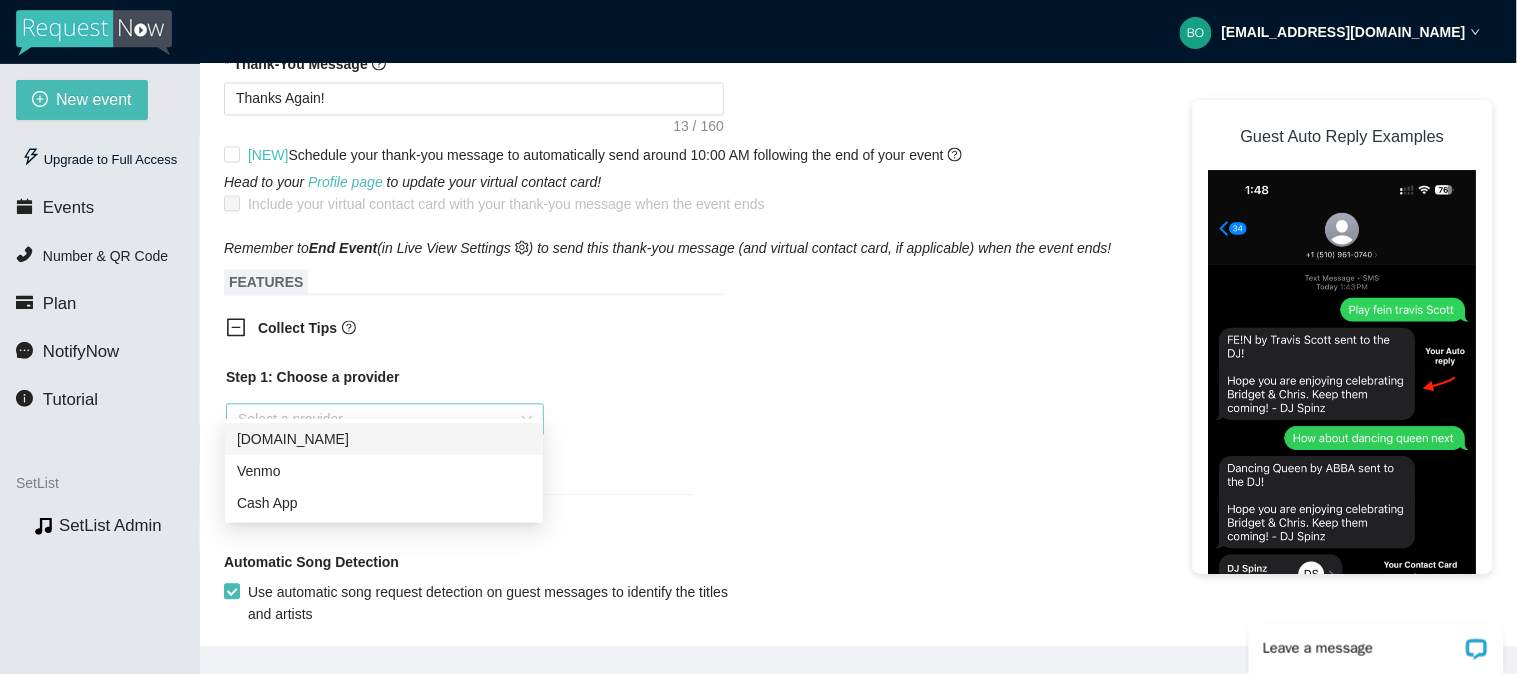 click on "Select a provider" at bounding box center (385, 420) 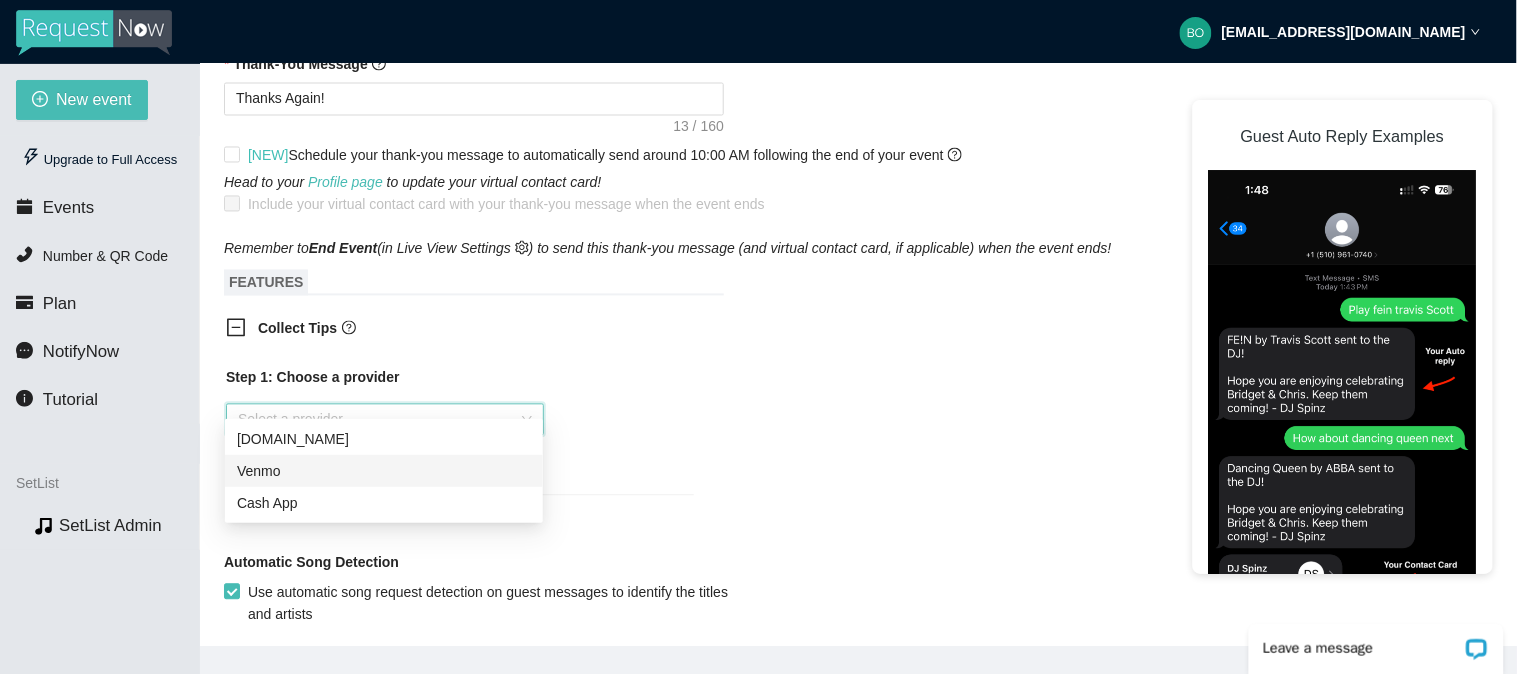 click on "Venmo" at bounding box center (384, 471) 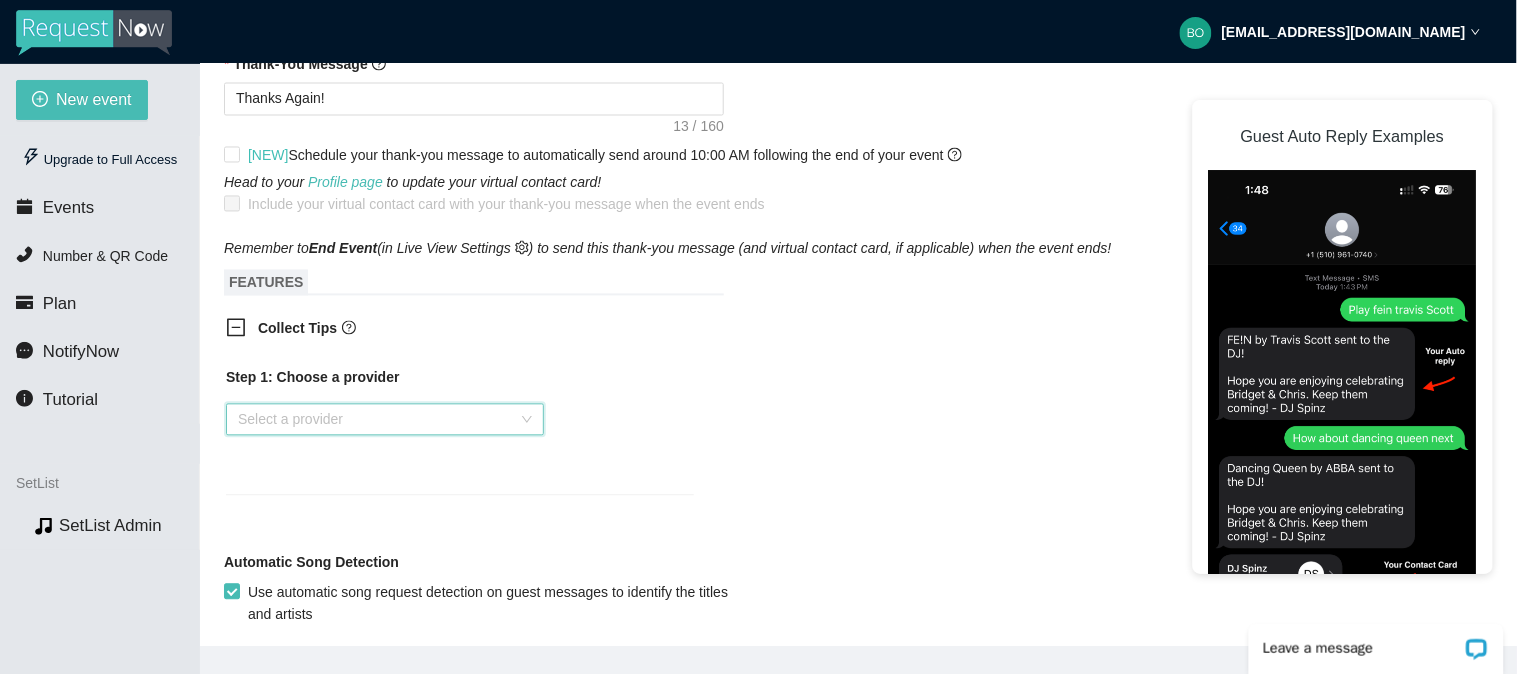 click on "Step 1: Choose a provider  Select a provider" at bounding box center [460, 443] 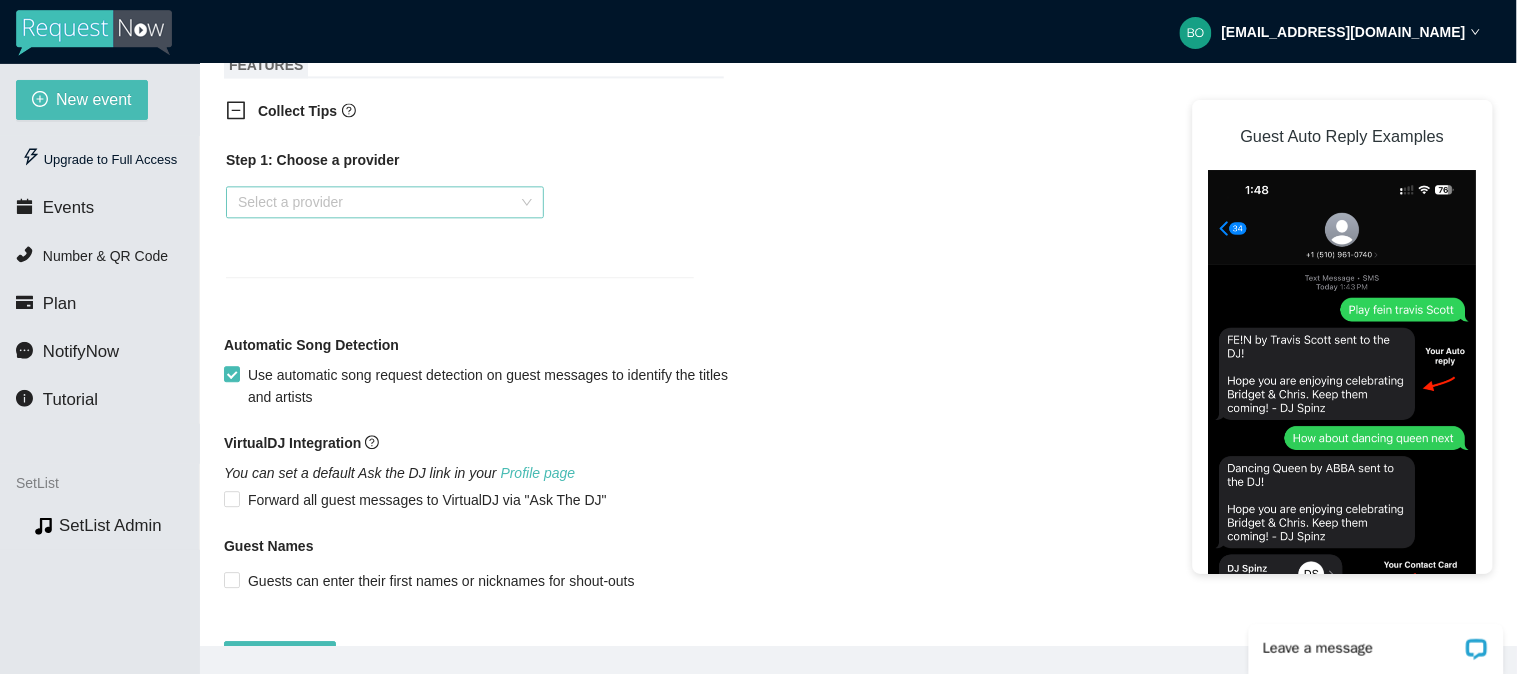 scroll, scrollTop: 1203, scrollLeft: 0, axis: vertical 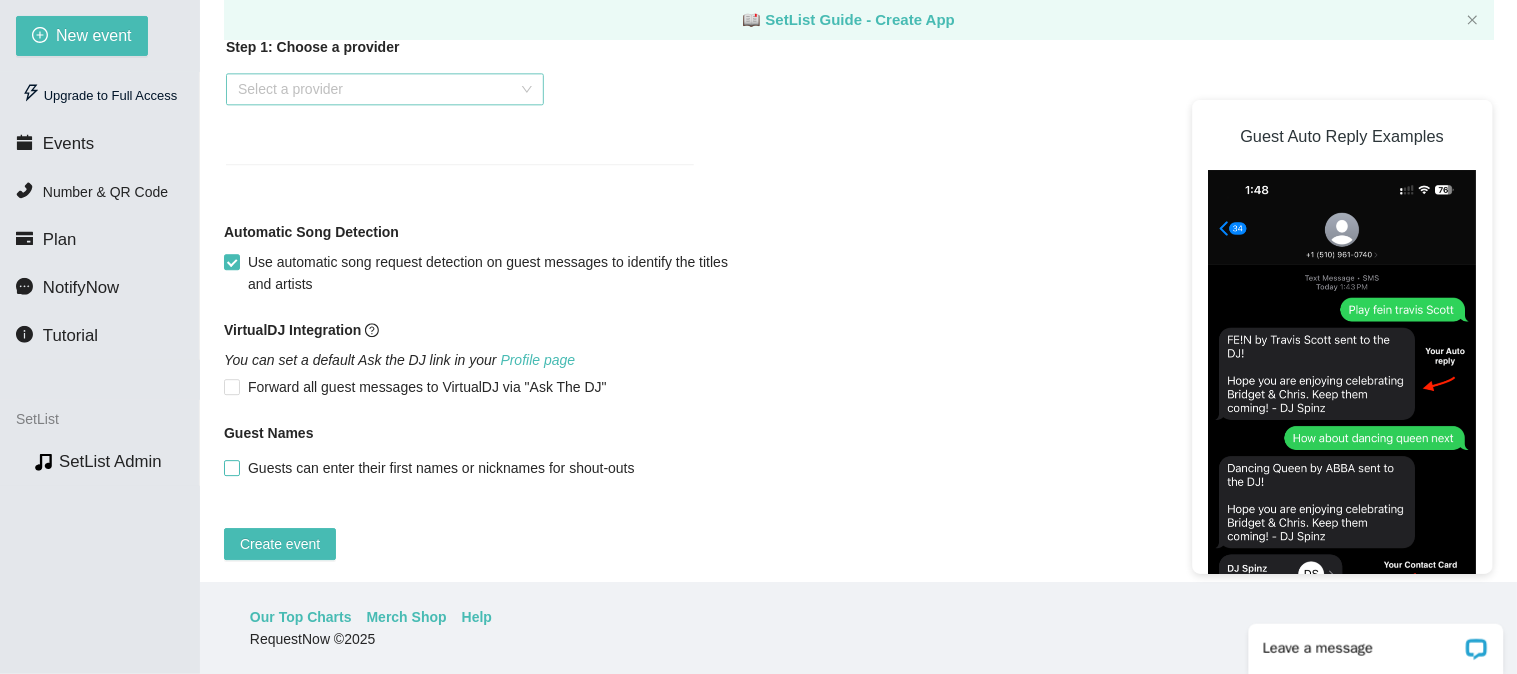 click on "Guests can enter their first names or nicknames for shout-outs" at bounding box center (231, 467) 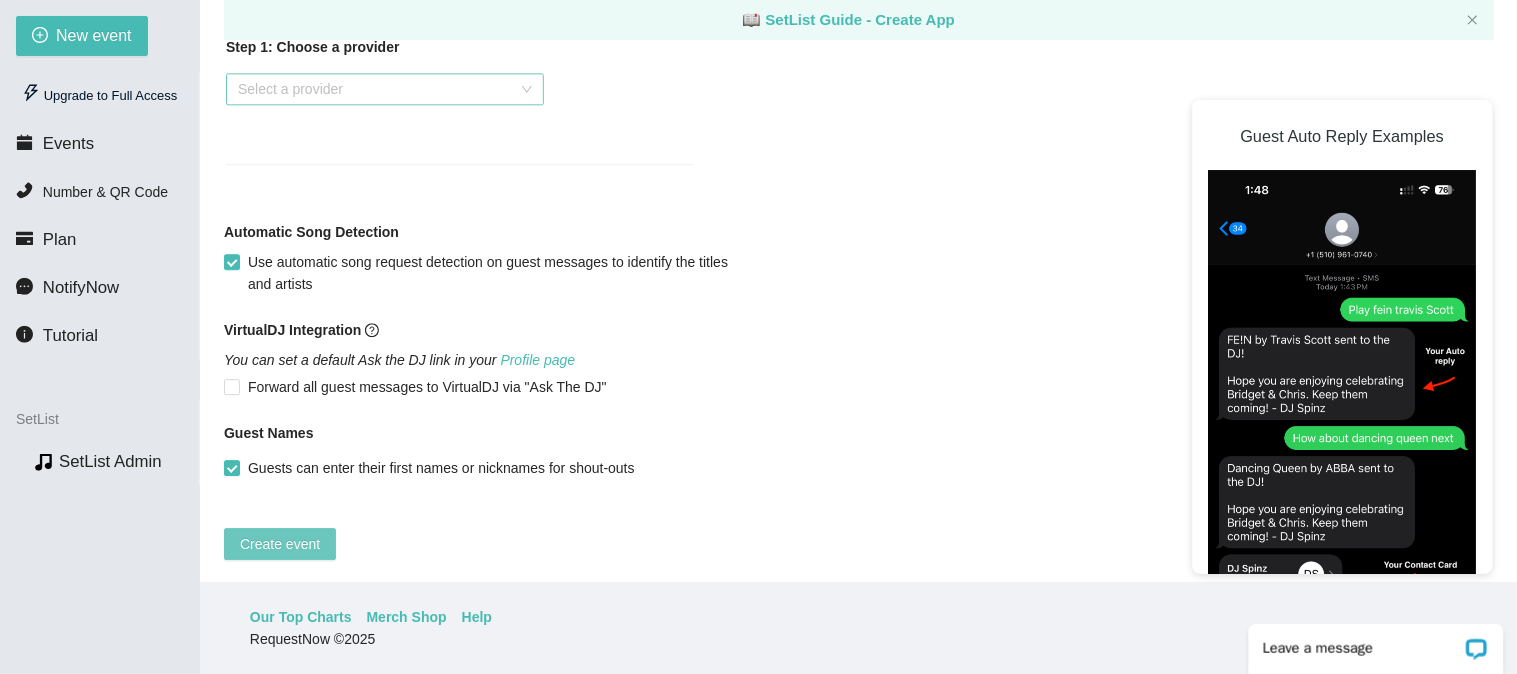 click on "Create event" at bounding box center [280, 544] 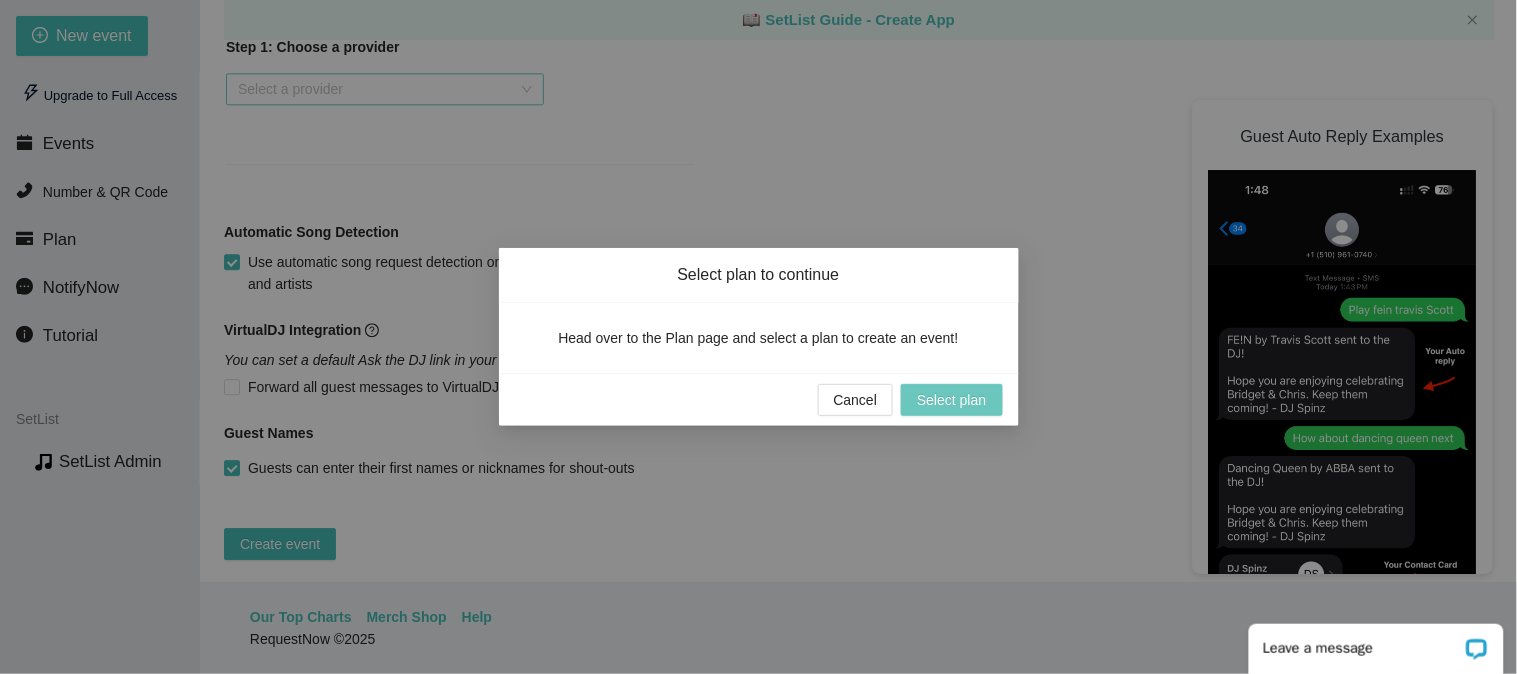 click on "Select plan" at bounding box center [951, 400] 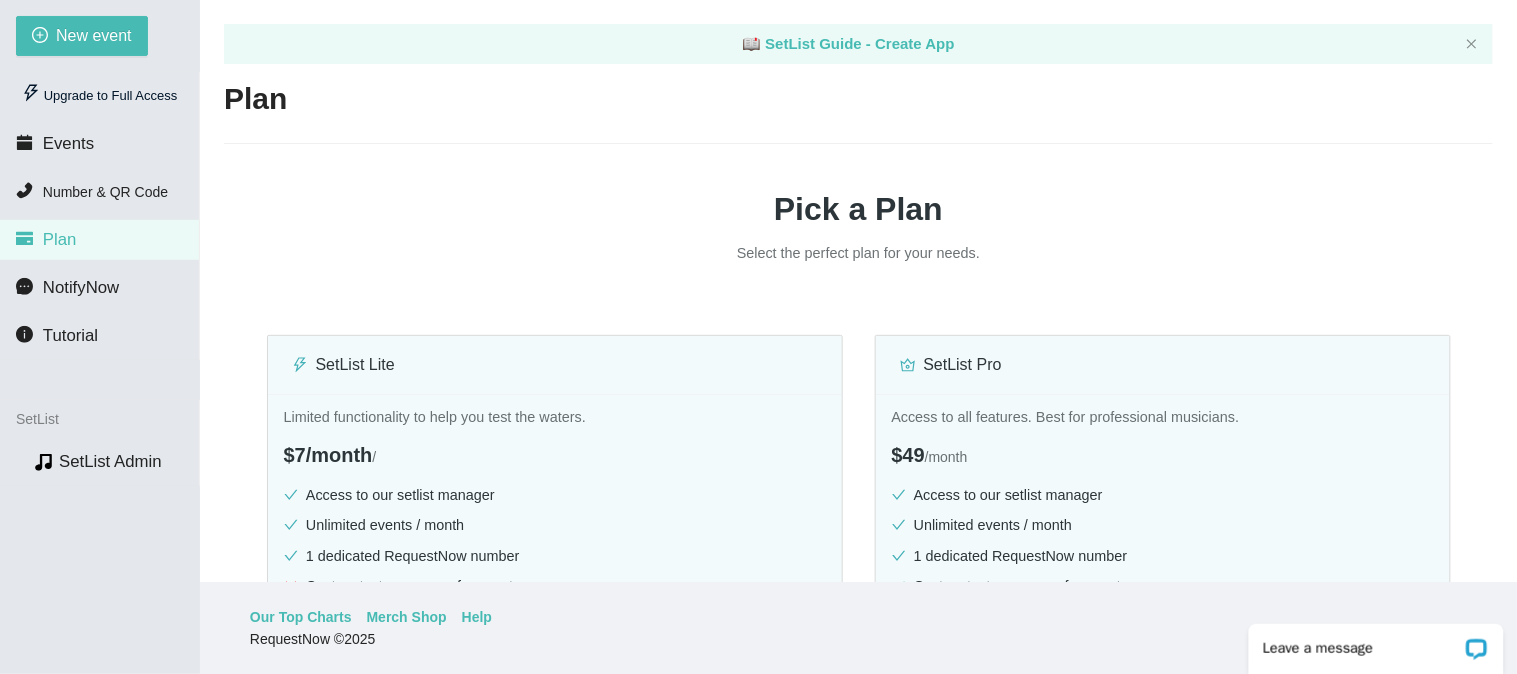 scroll, scrollTop: 0, scrollLeft: 0, axis: both 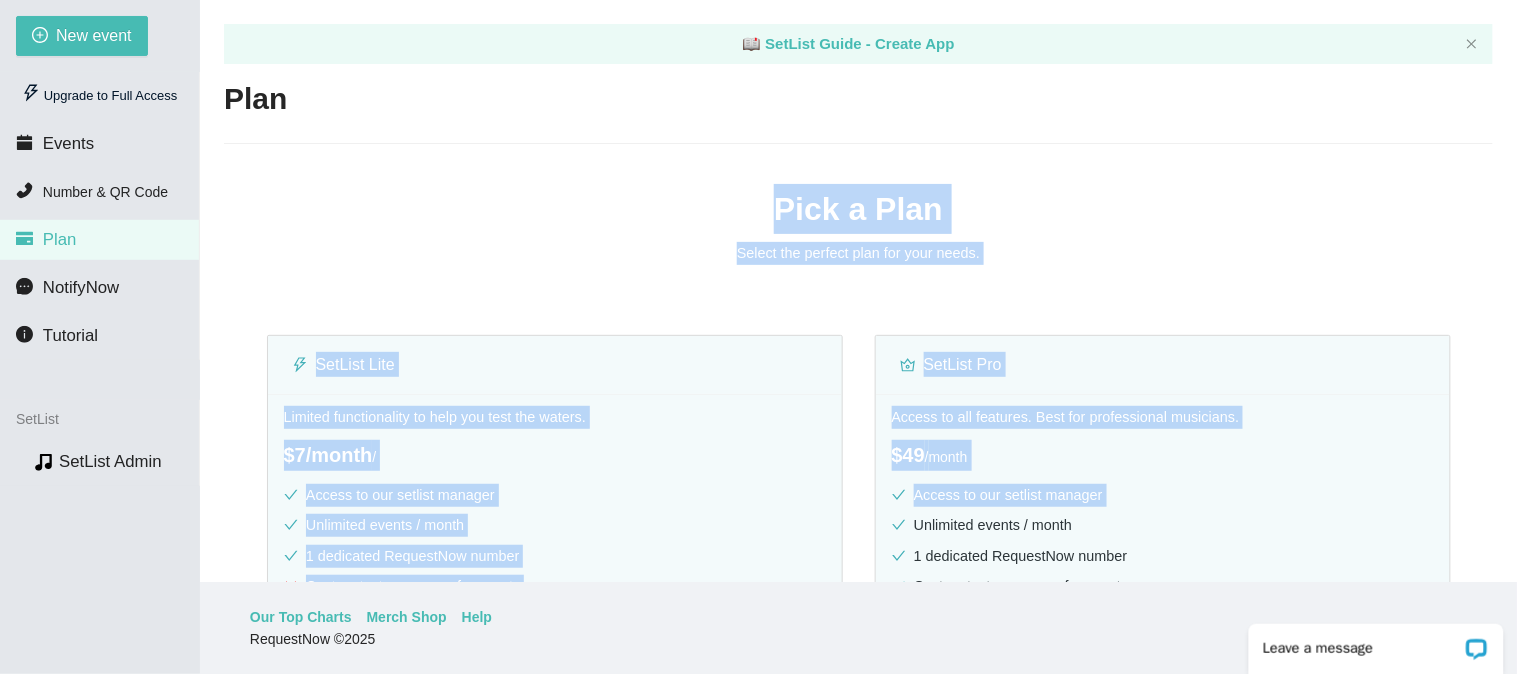 drag, startPoint x: 1516, startPoint y: 125, endPoint x: 1516, endPoint y: 518, distance: 393 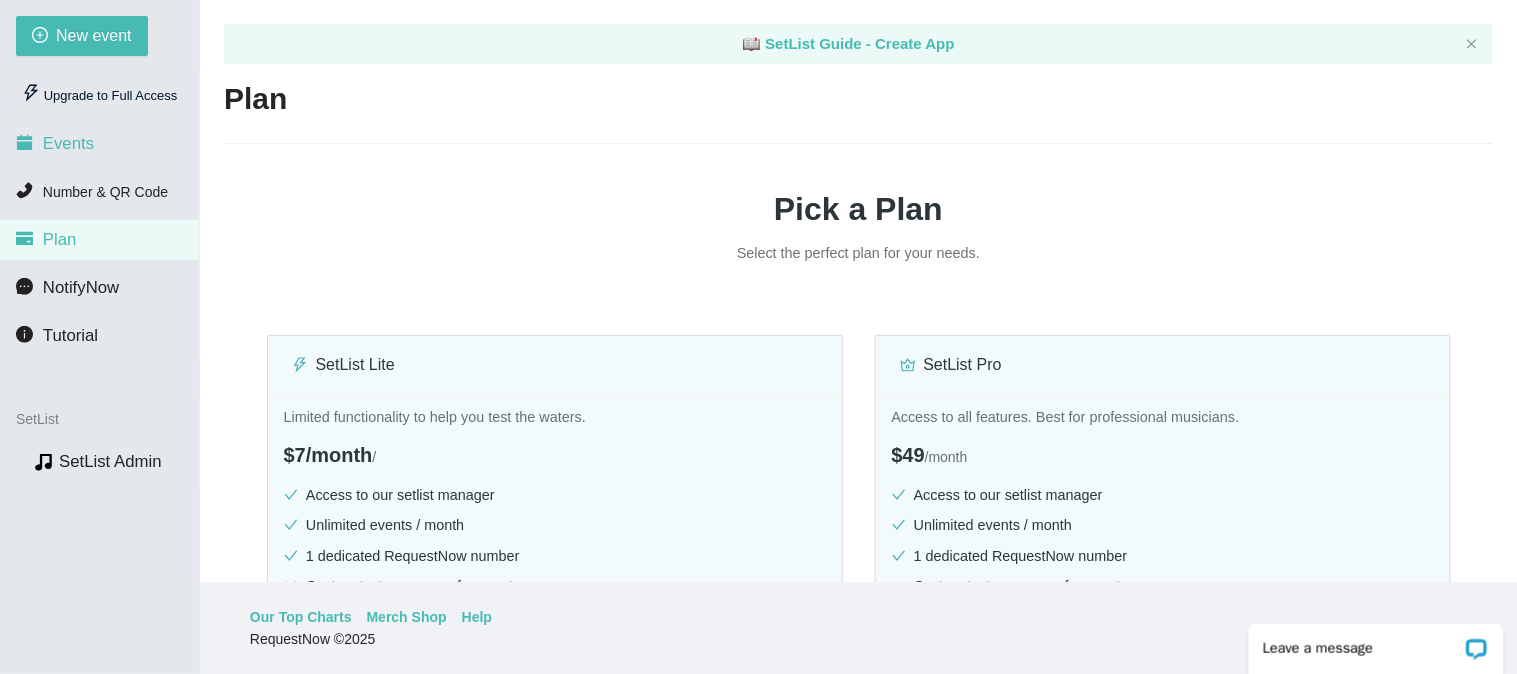 click on "Events" at bounding box center (68, 143) 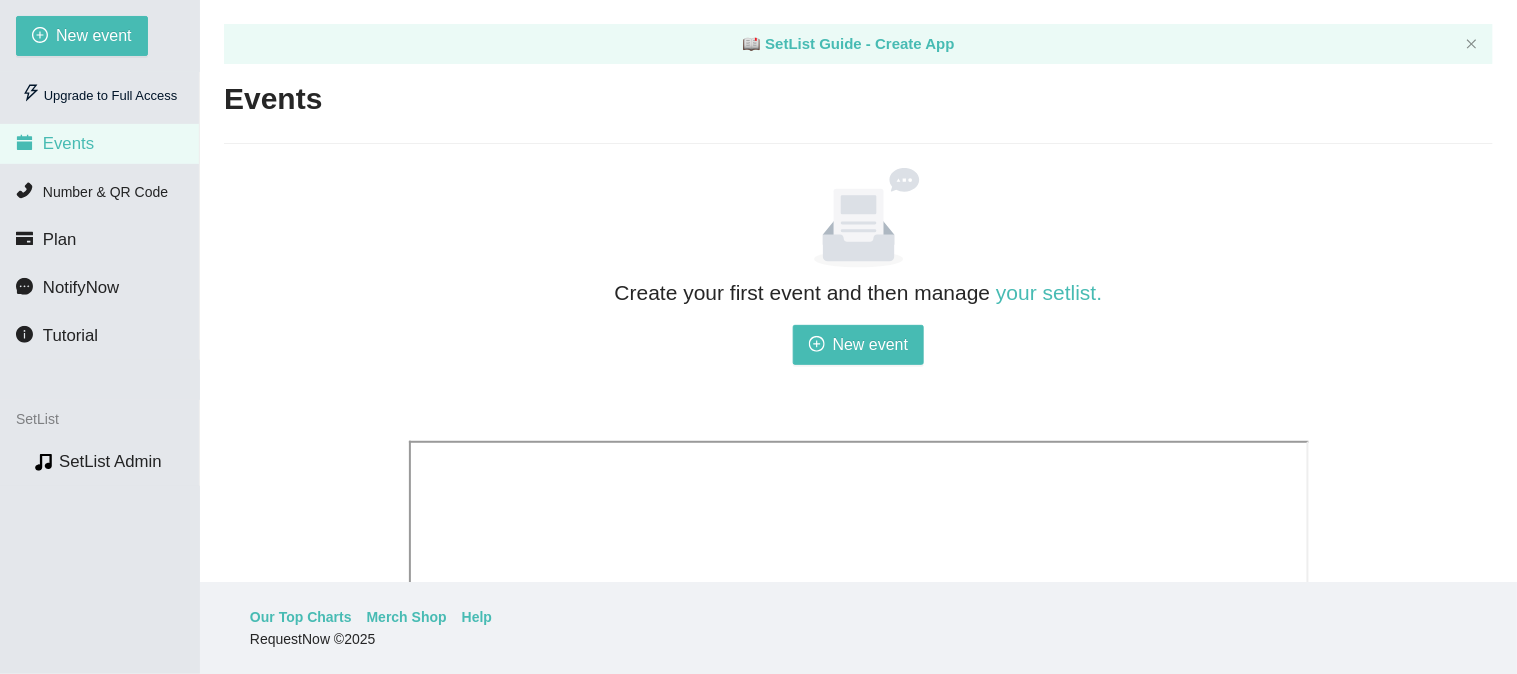 click on "📖       SetList Guide - Create App Events Create your first event and then manage   your setlist.   New event" at bounding box center [858, 291] 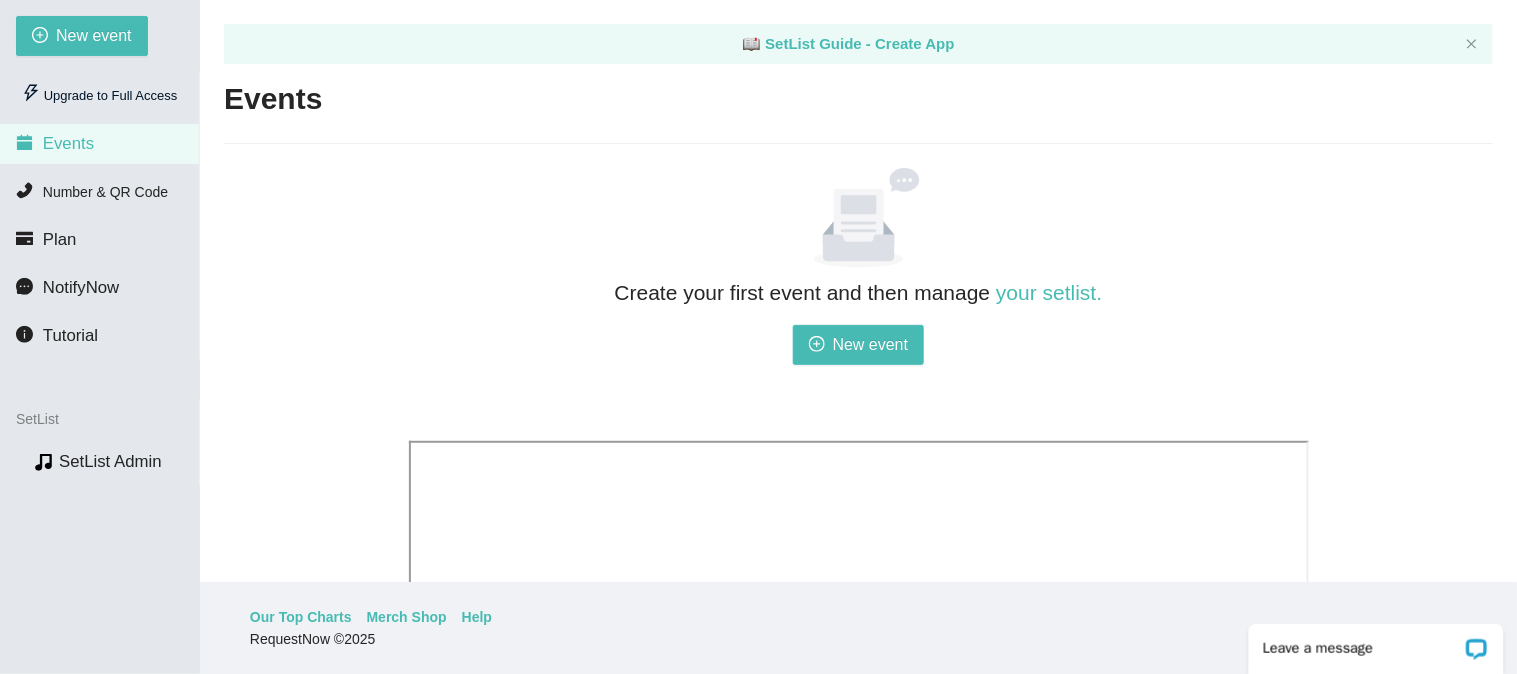 scroll, scrollTop: 0, scrollLeft: 0, axis: both 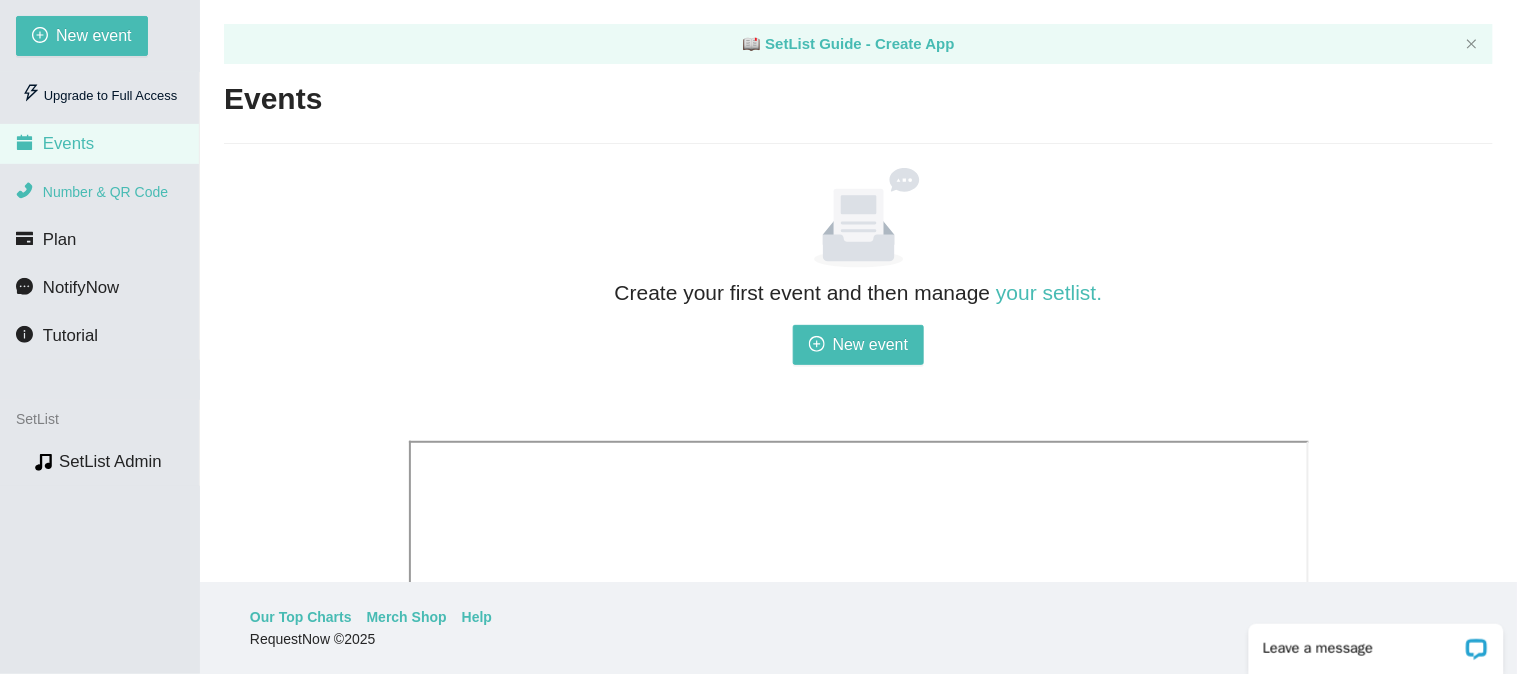 click on "Number & QR Code" at bounding box center [105, 192] 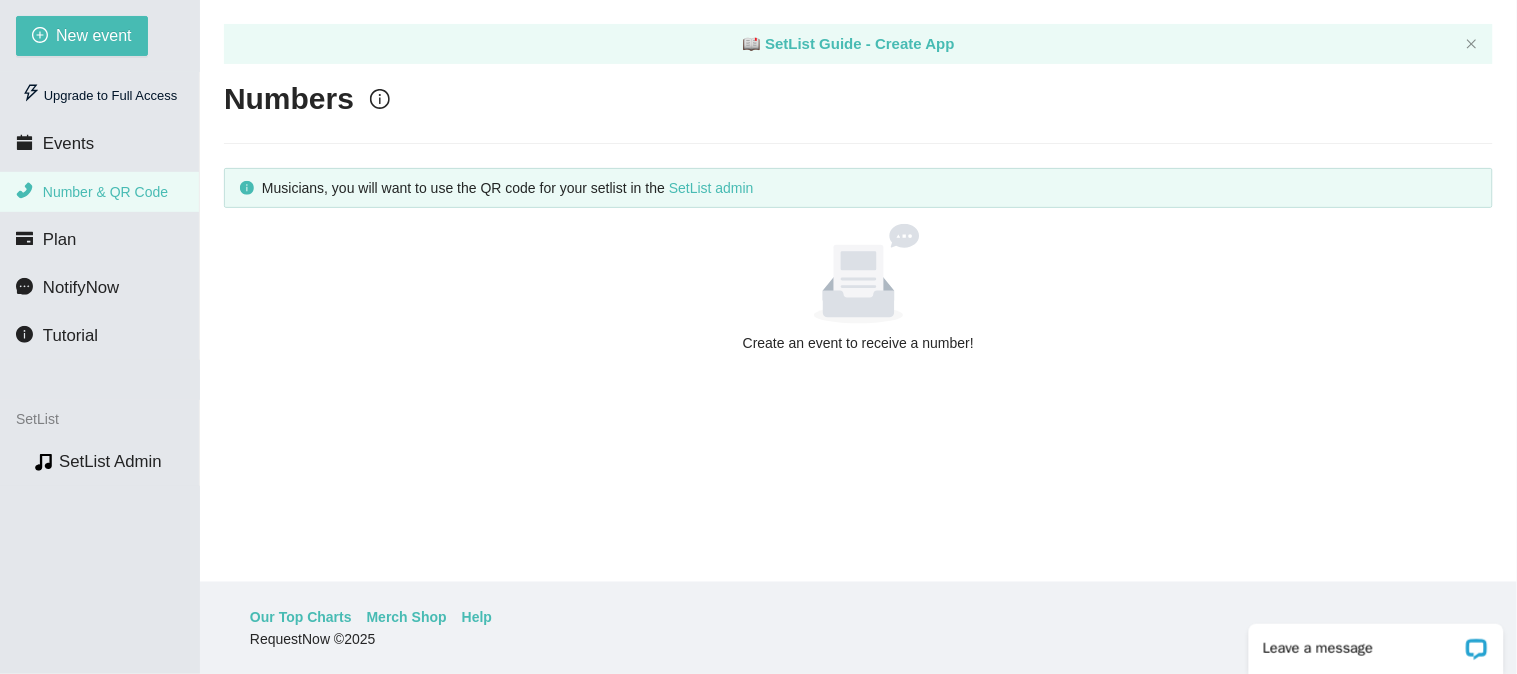 scroll, scrollTop: 0, scrollLeft: 0, axis: both 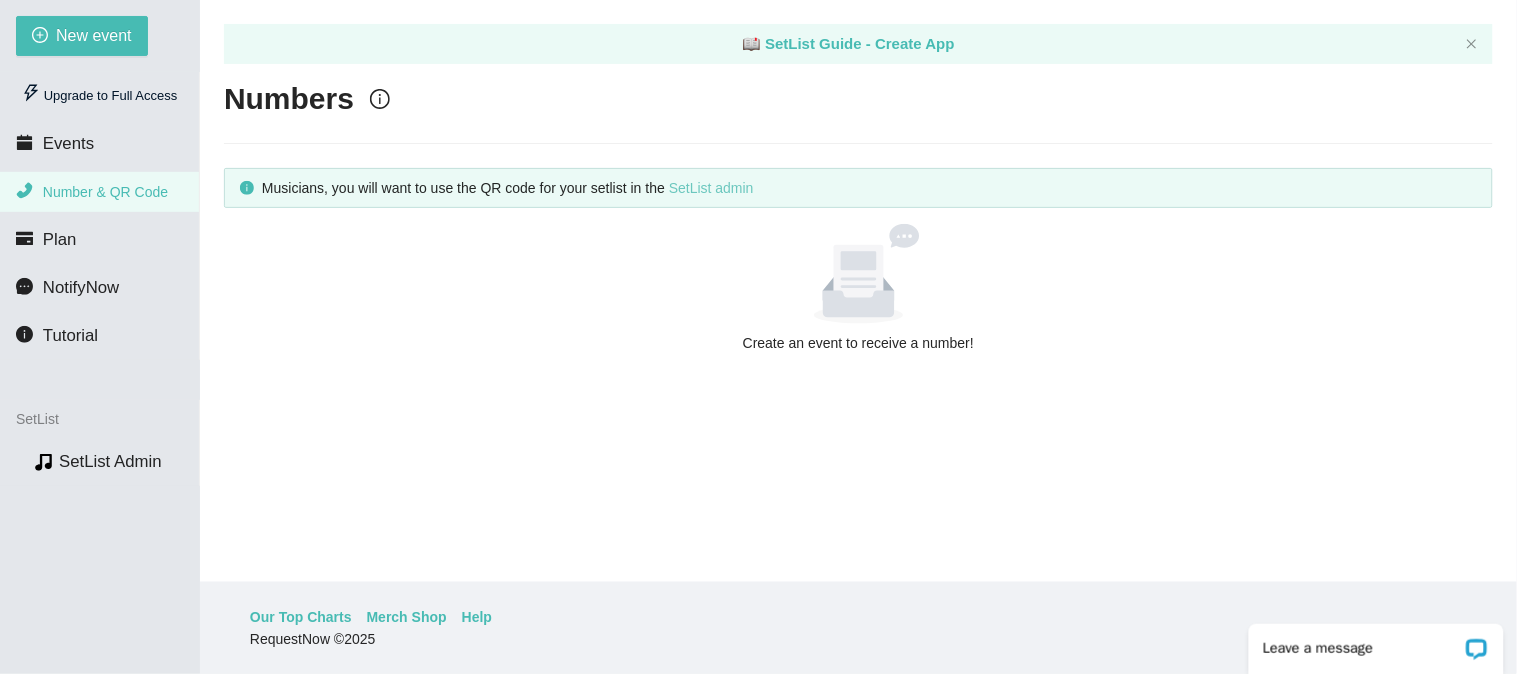 click on "SetList admin" at bounding box center (711, 188) 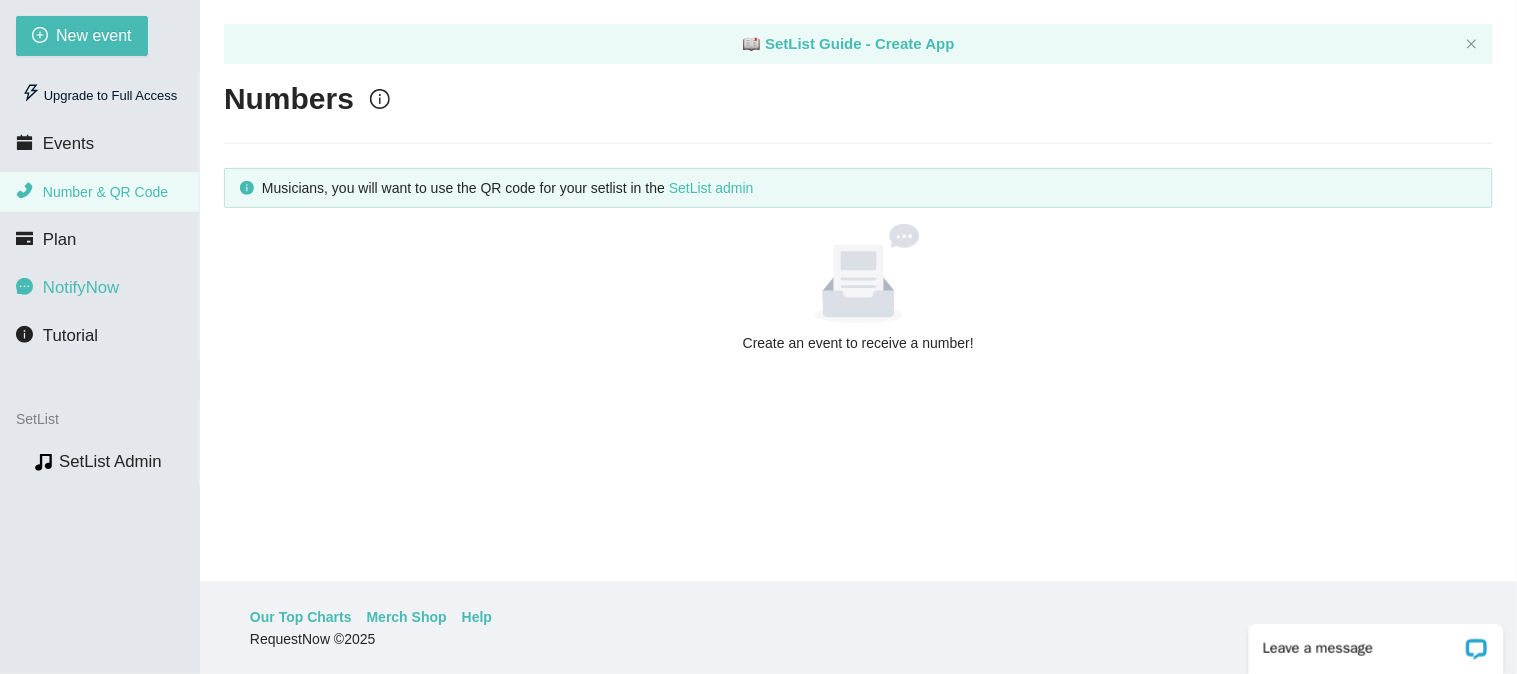 click on "NotifyNow" at bounding box center (81, 287) 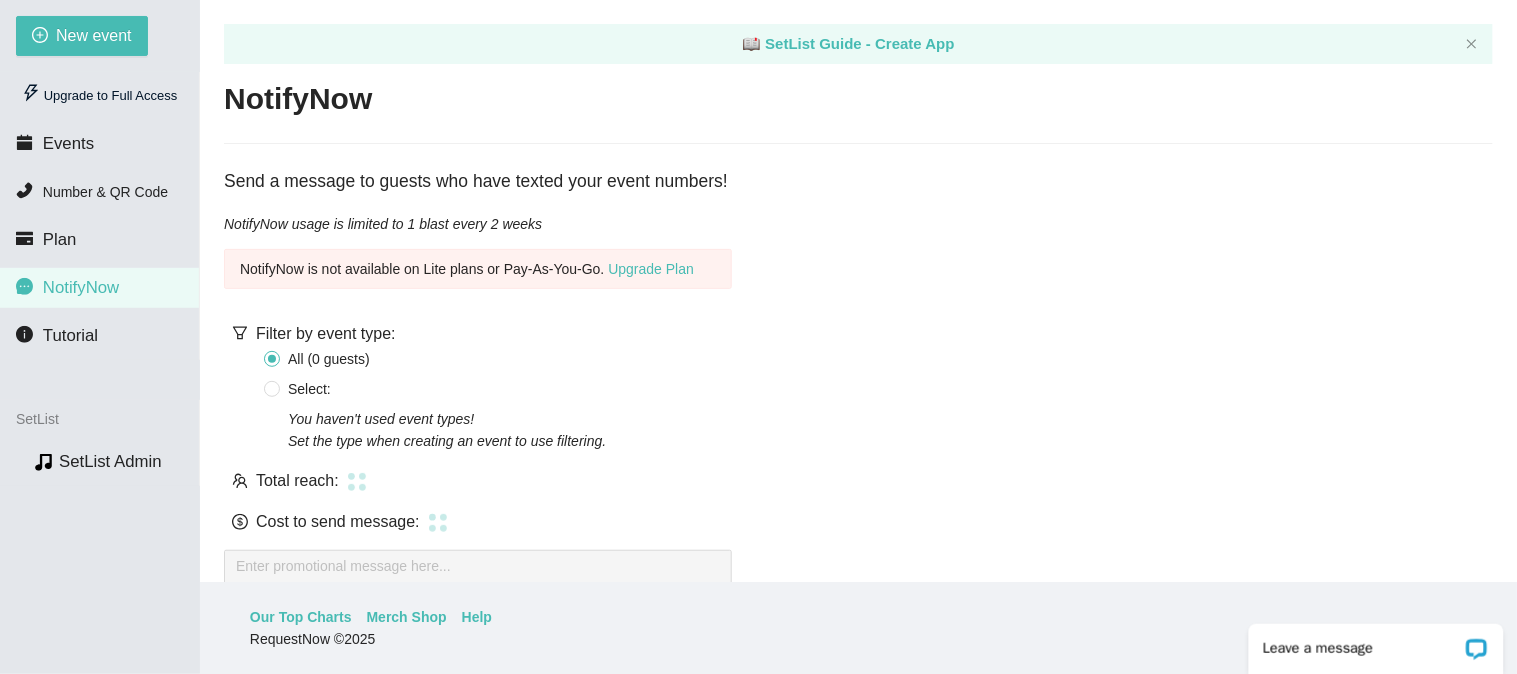 scroll, scrollTop: 0, scrollLeft: 0, axis: both 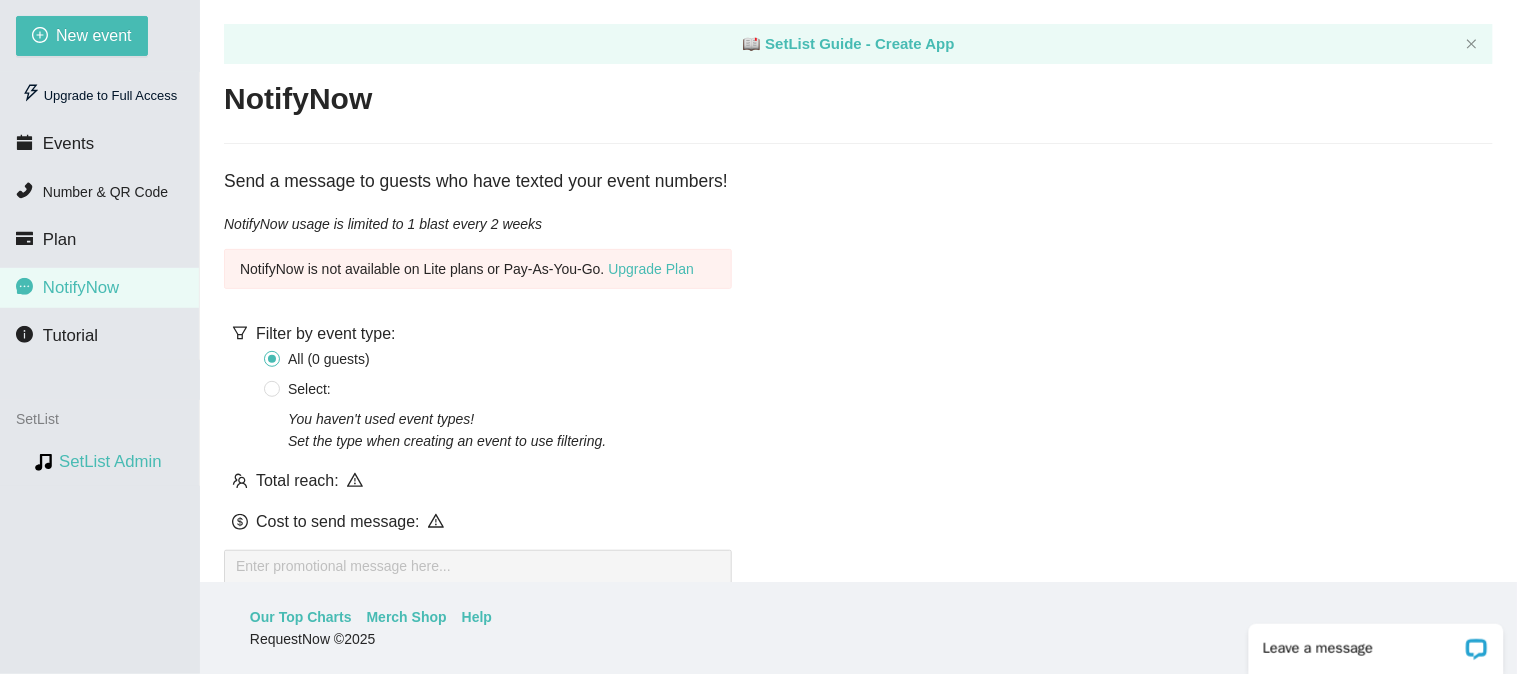 click on "SetList Admin" at bounding box center (110, 461) 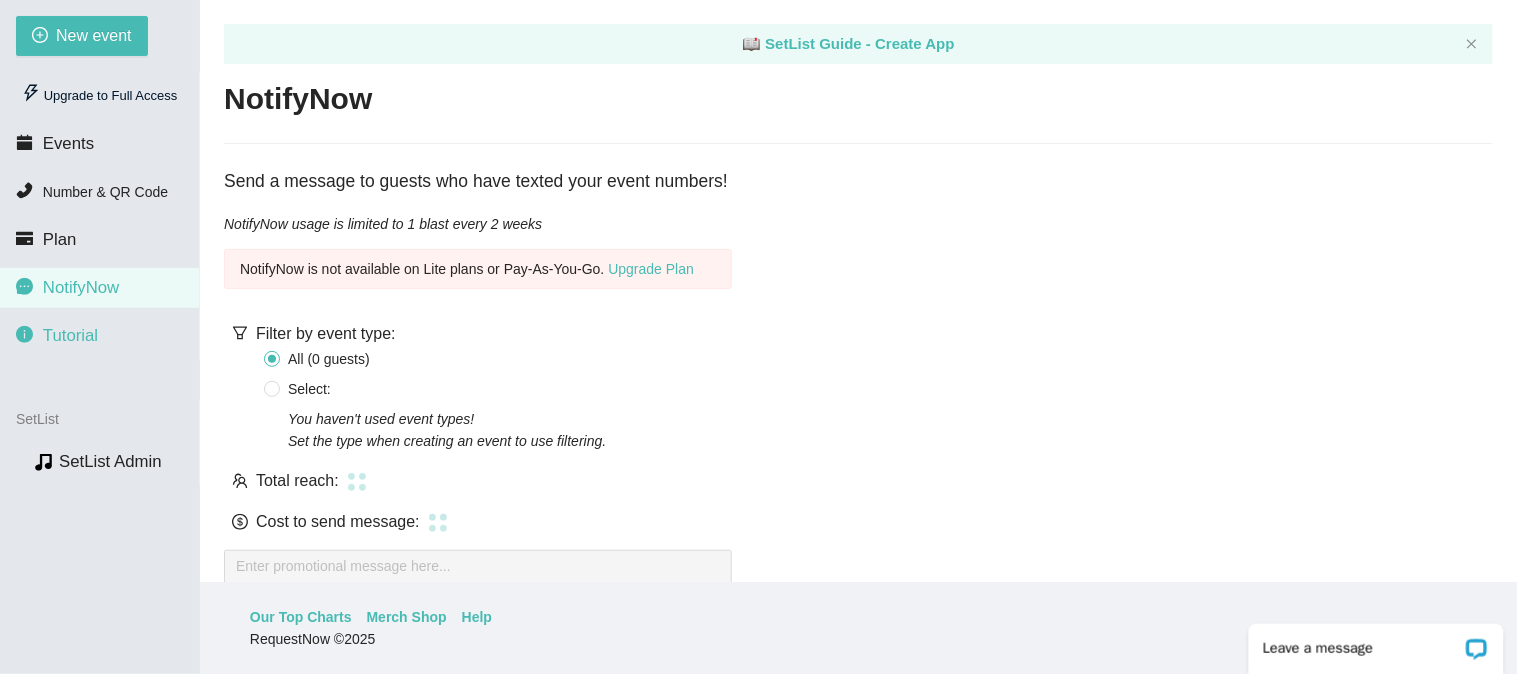 click on "Tutorial" at bounding box center (70, 335) 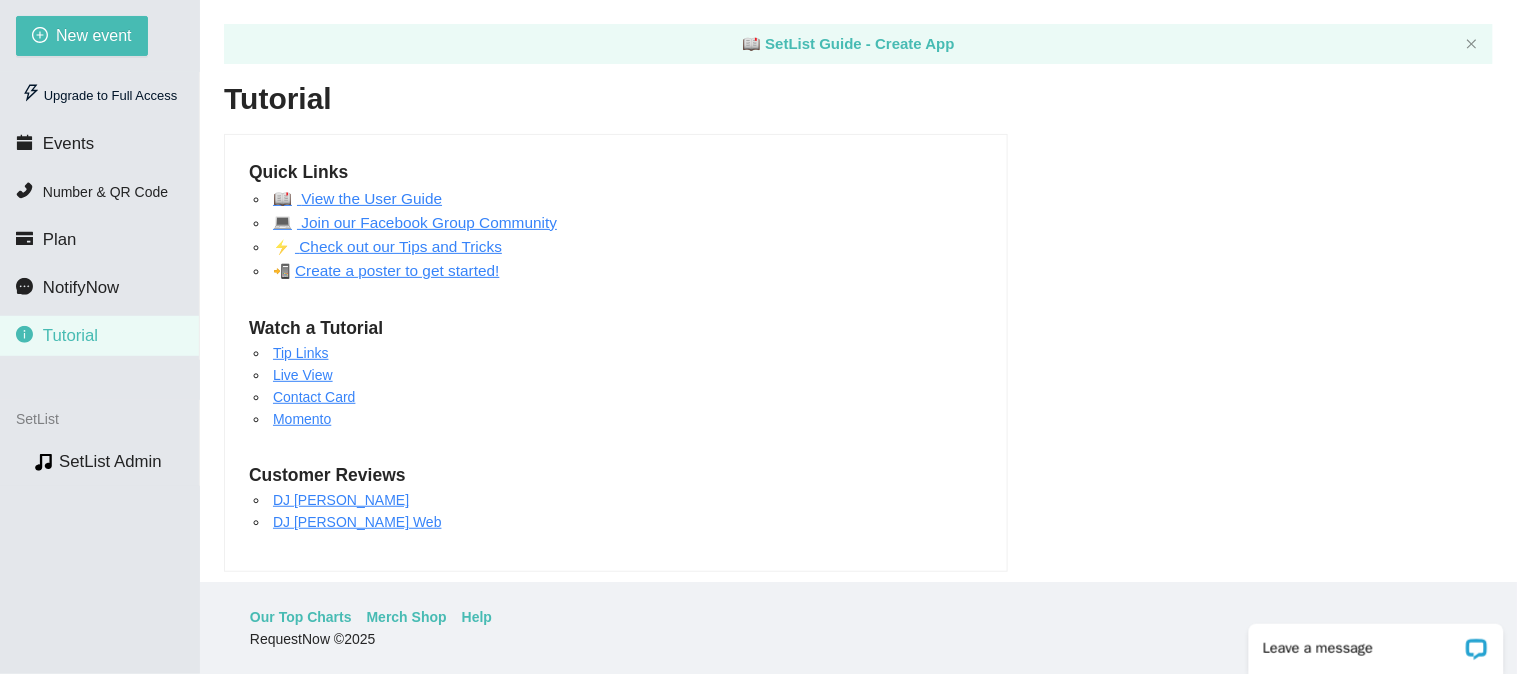 scroll, scrollTop: 0, scrollLeft: 0, axis: both 